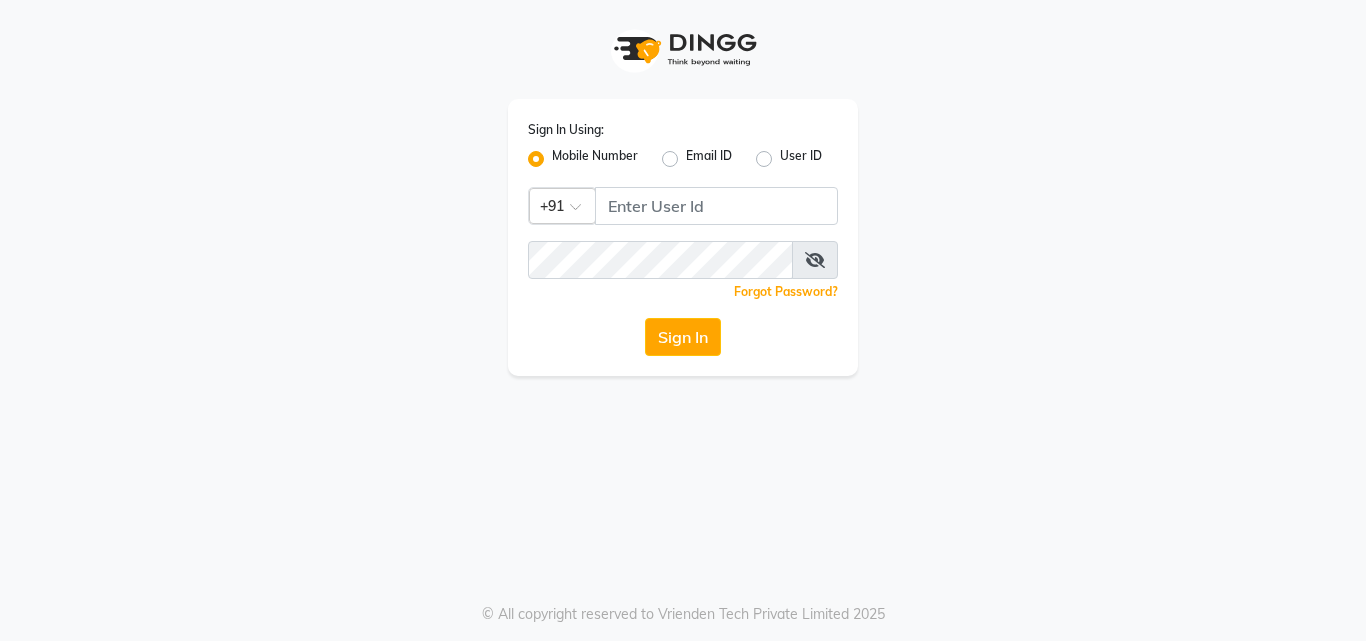 scroll, scrollTop: 0, scrollLeft: 0, axis: both 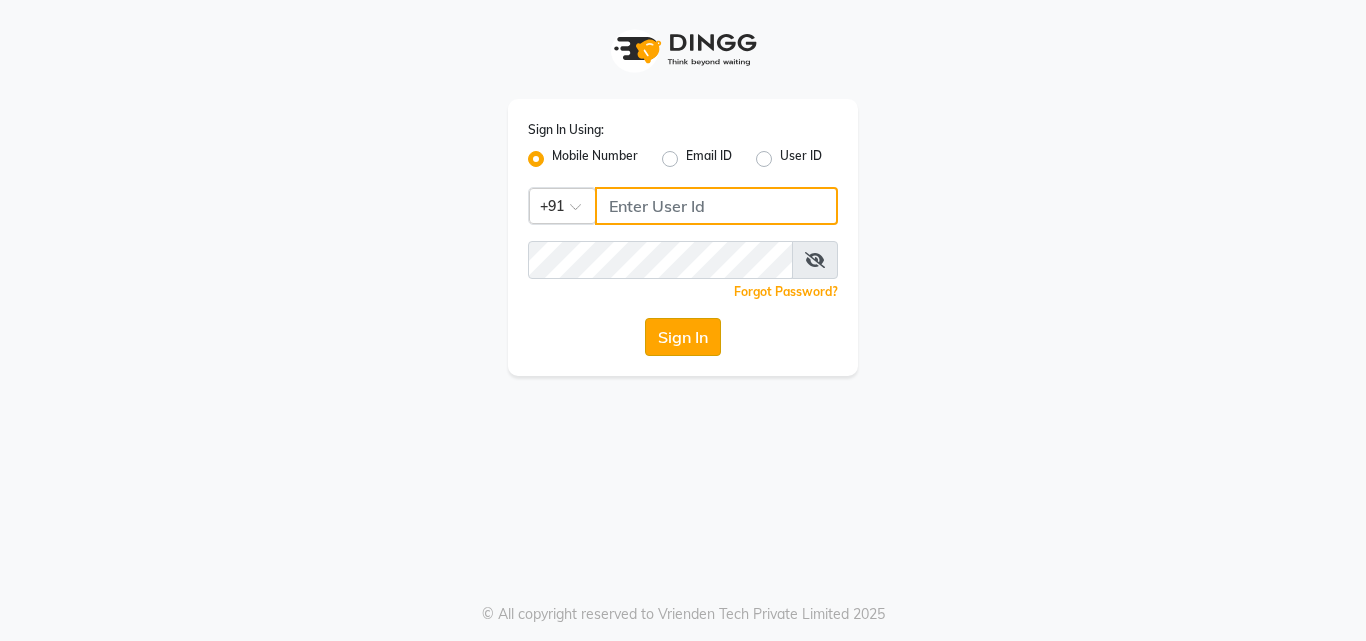 type on "8591746672" 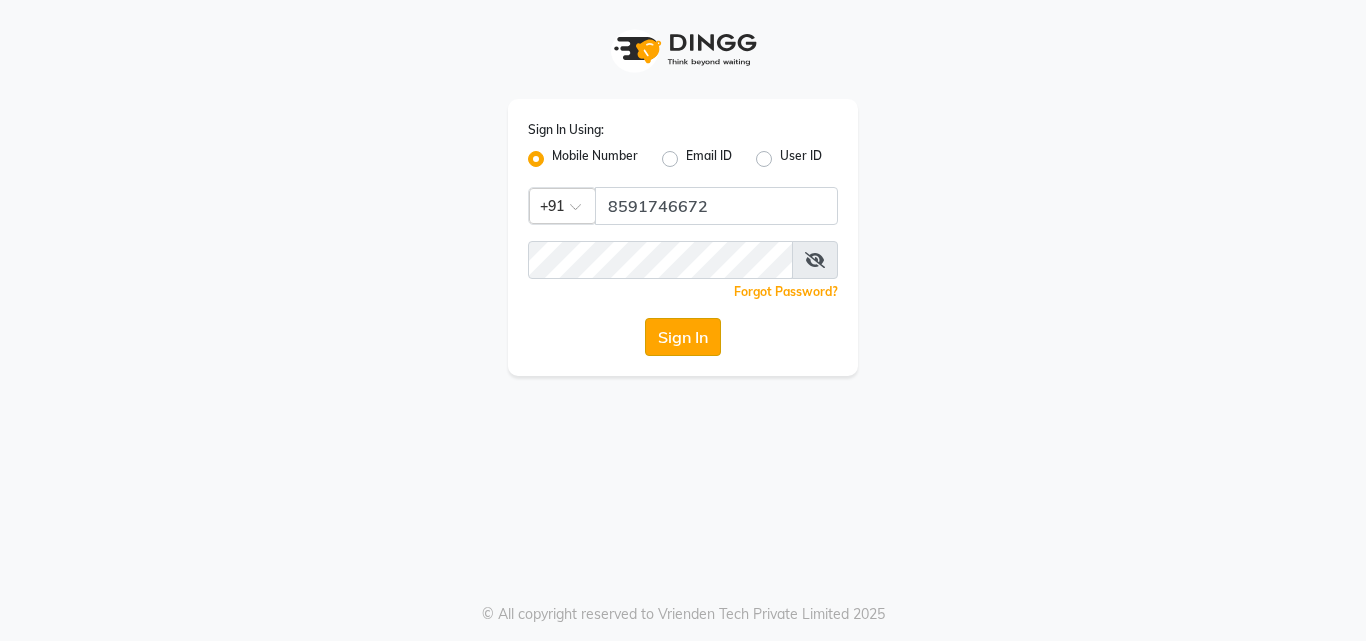 click on "Sign In" 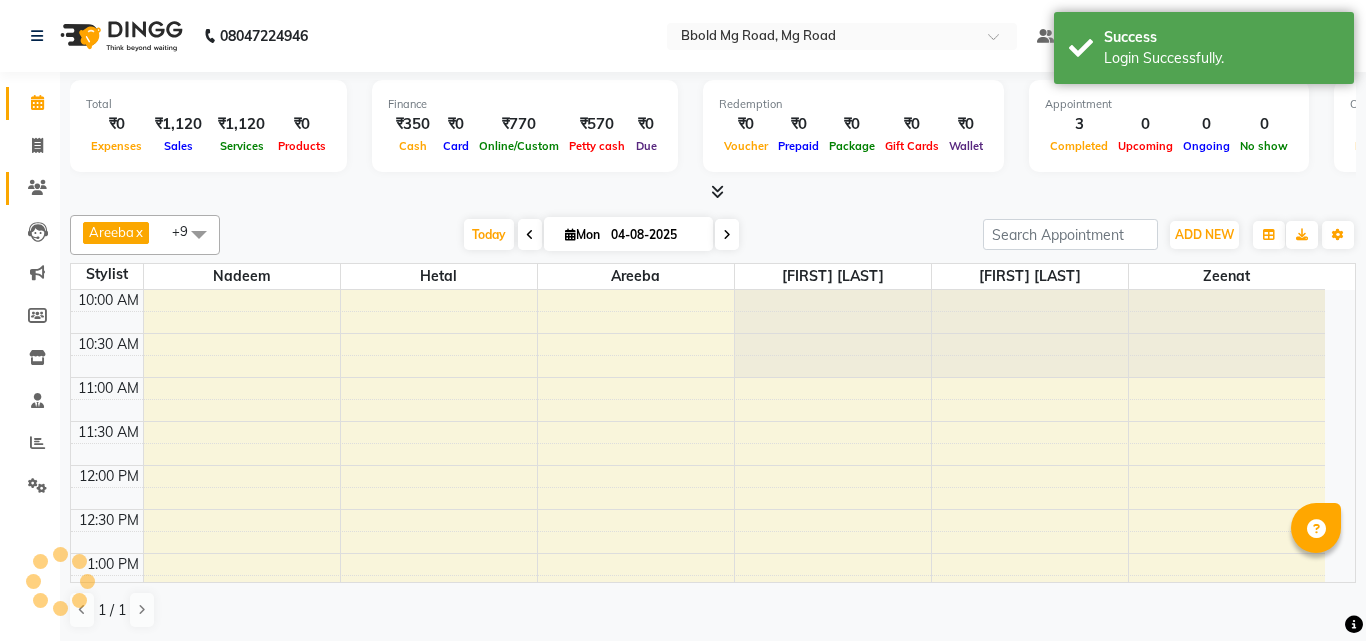 click 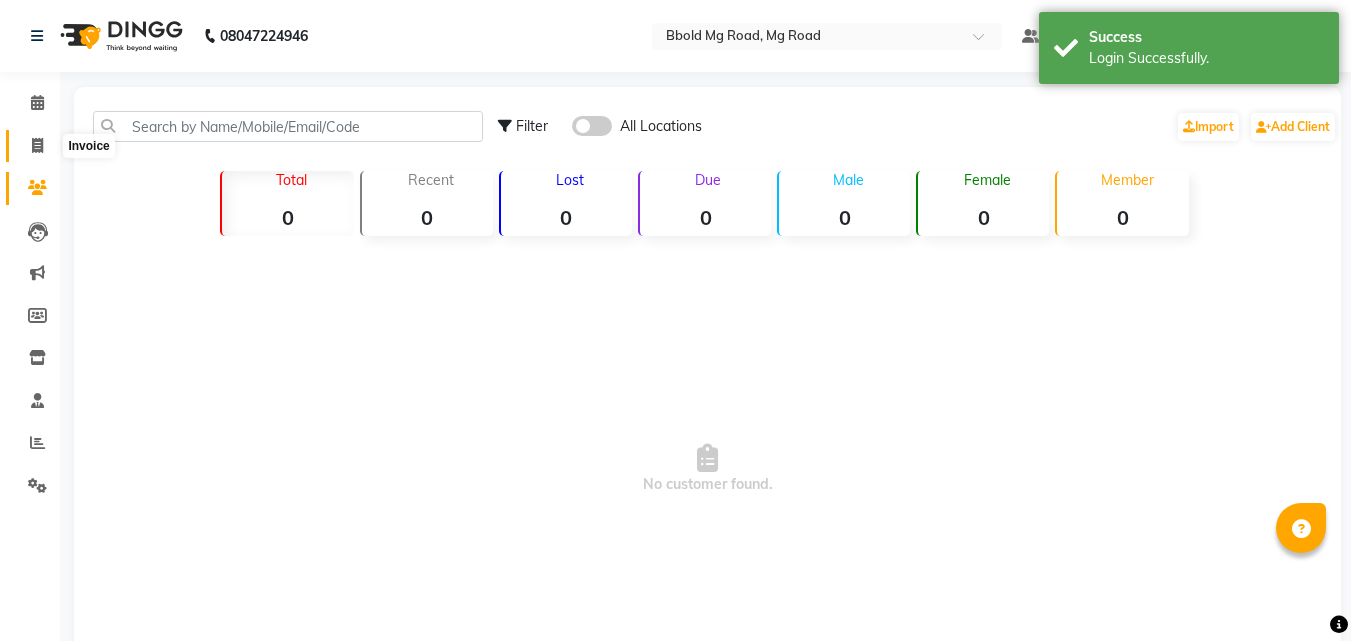 click 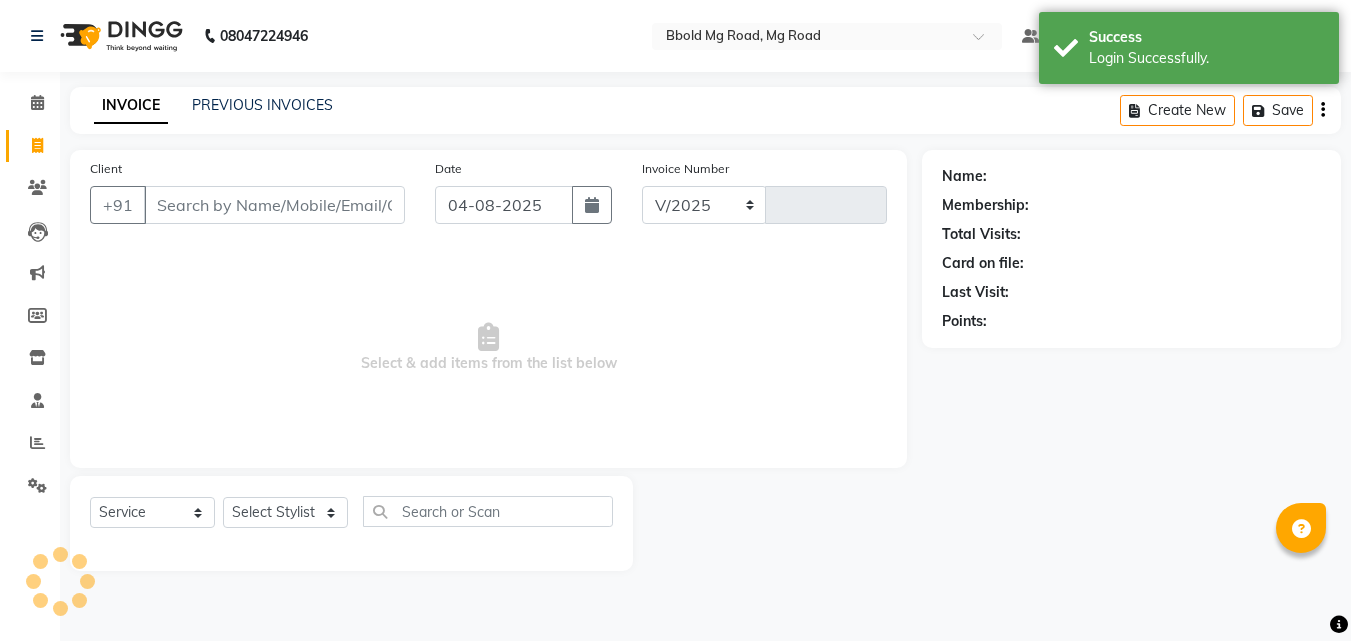 type on "b" 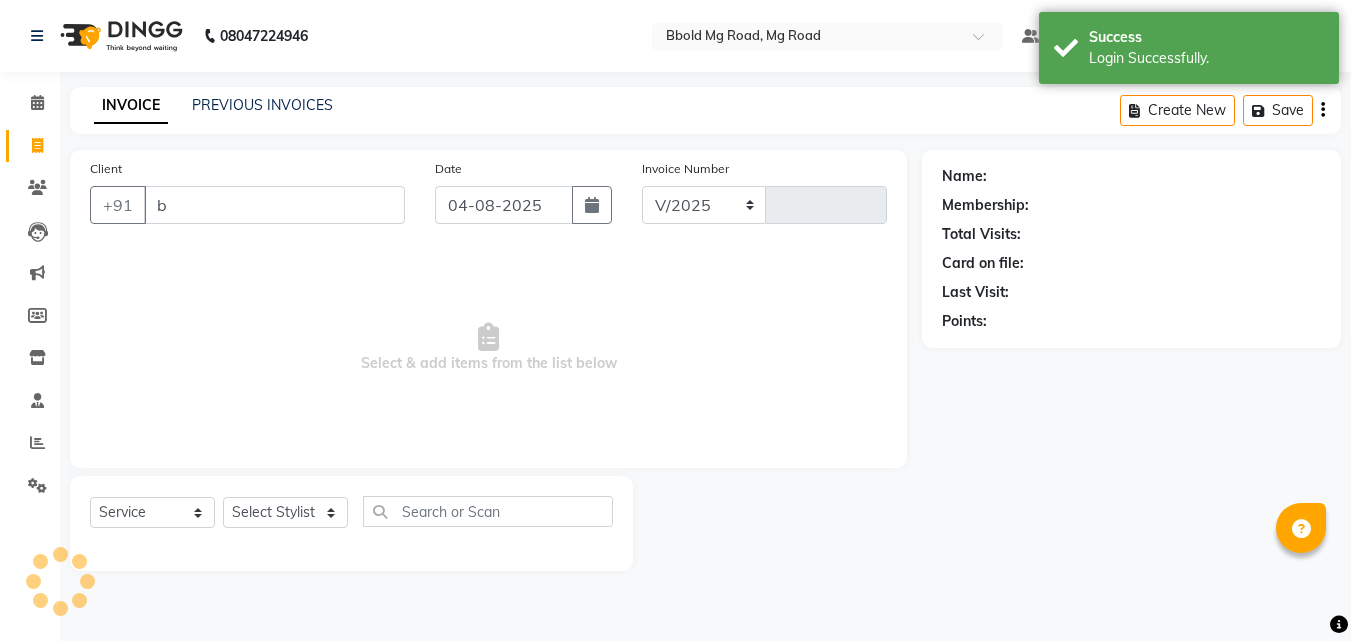 select on "7353" 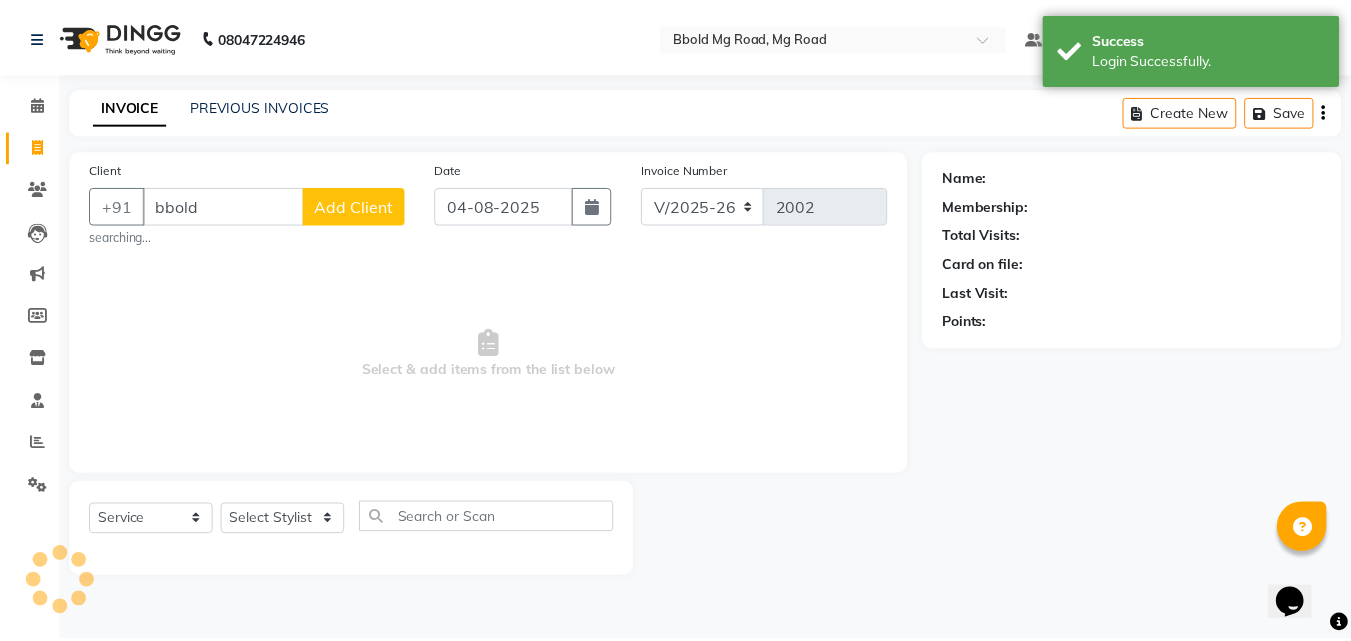 scroll, scrollTop: 0, scrollLeft: 0, axis: both 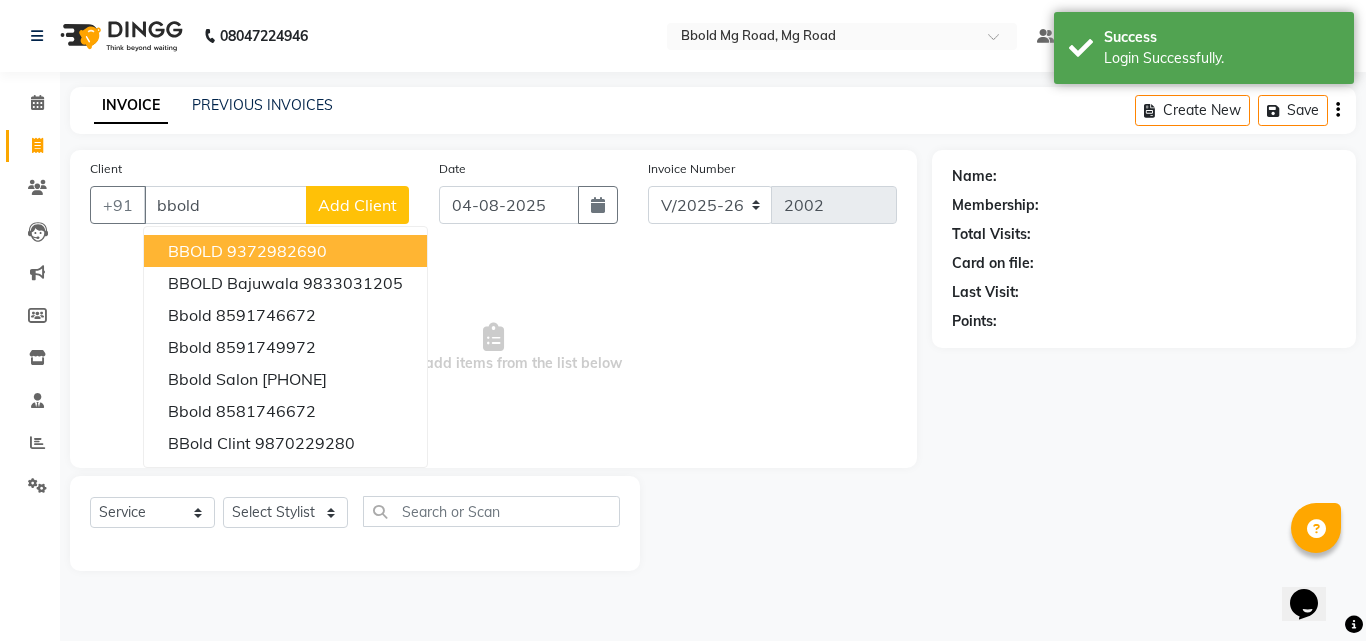 click on "BBOLD" at bounding box center [195, 251] 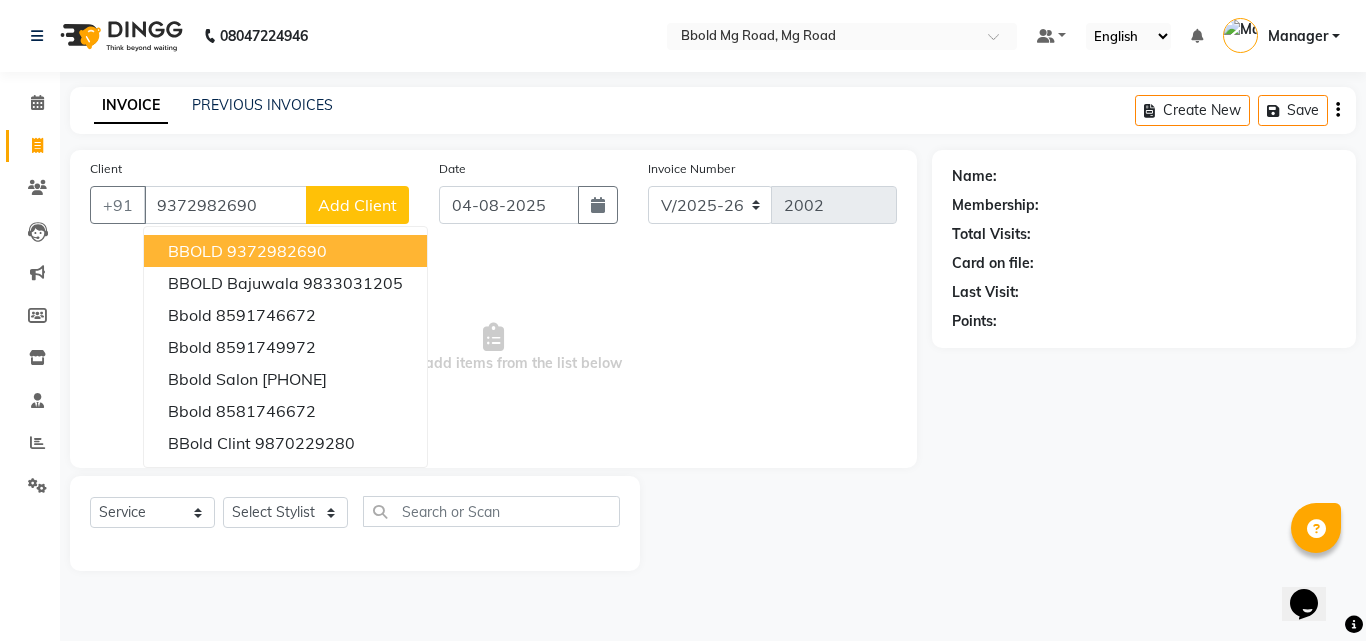 type on "9372982690" 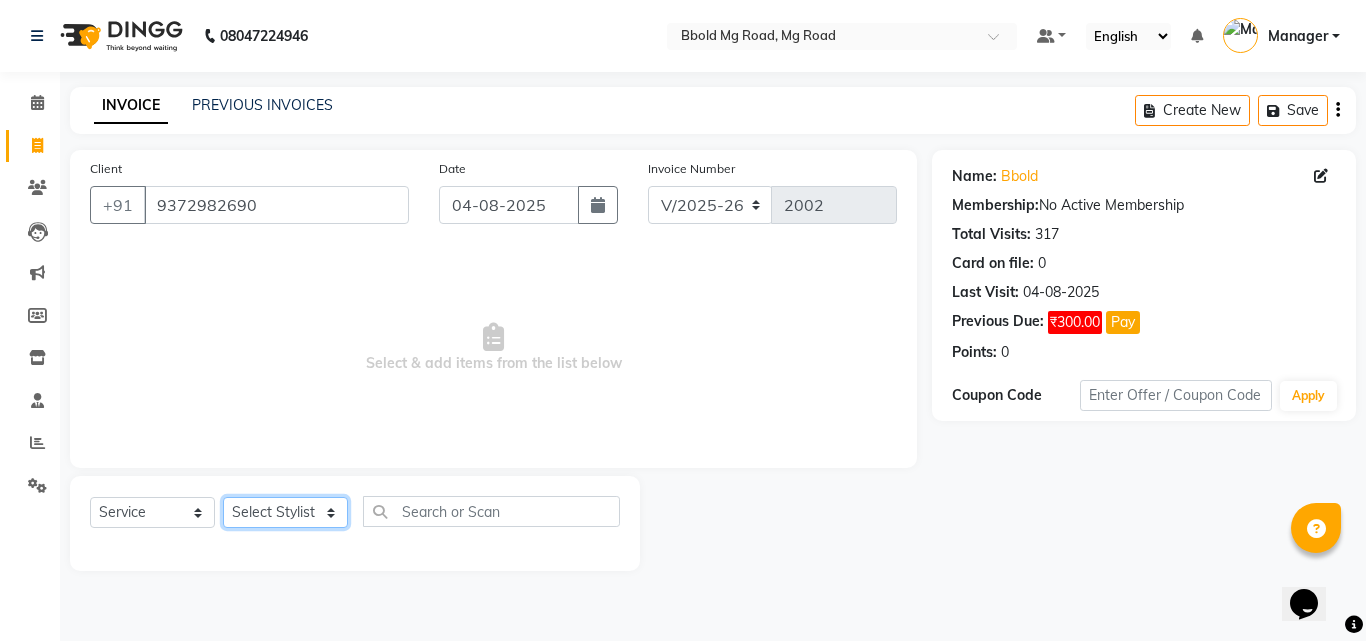 click on "Select Stylist [FIRST] [LAST] ajay [NAME] [NAME] karan [FIRST] [LAST] Manager Nadeem Pooja priya mangr [NAME] [FIRST] [LAST] [NAME]" 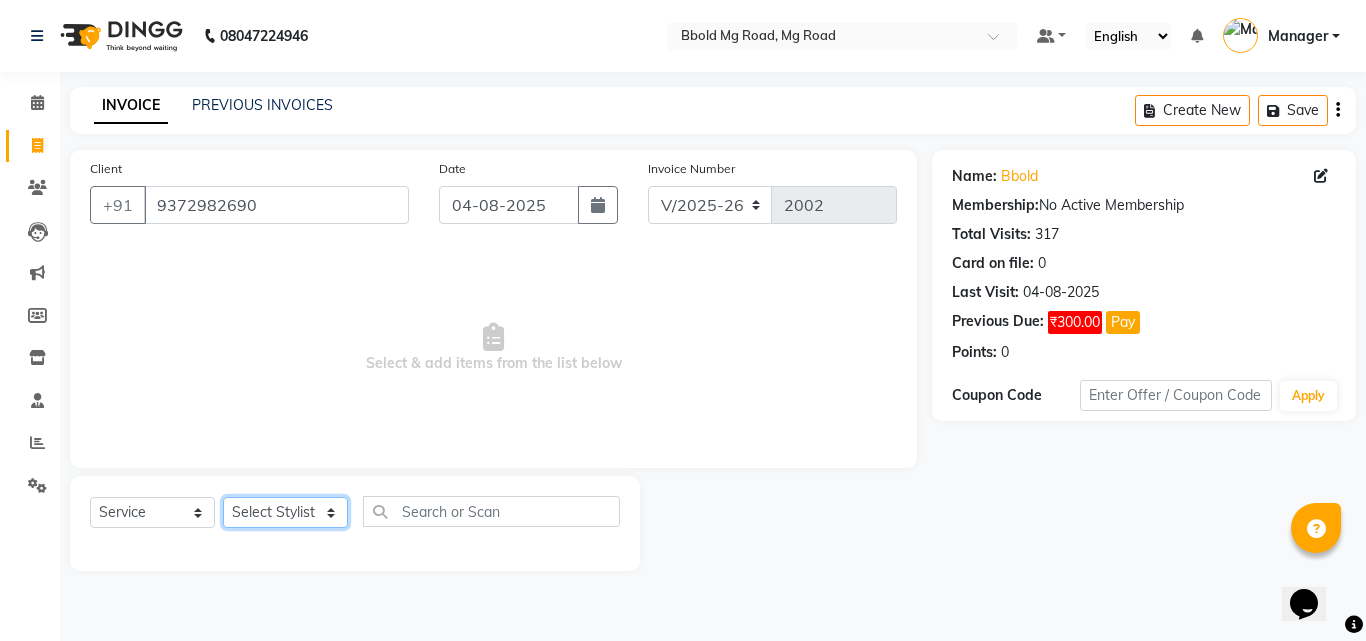 select on "68994" 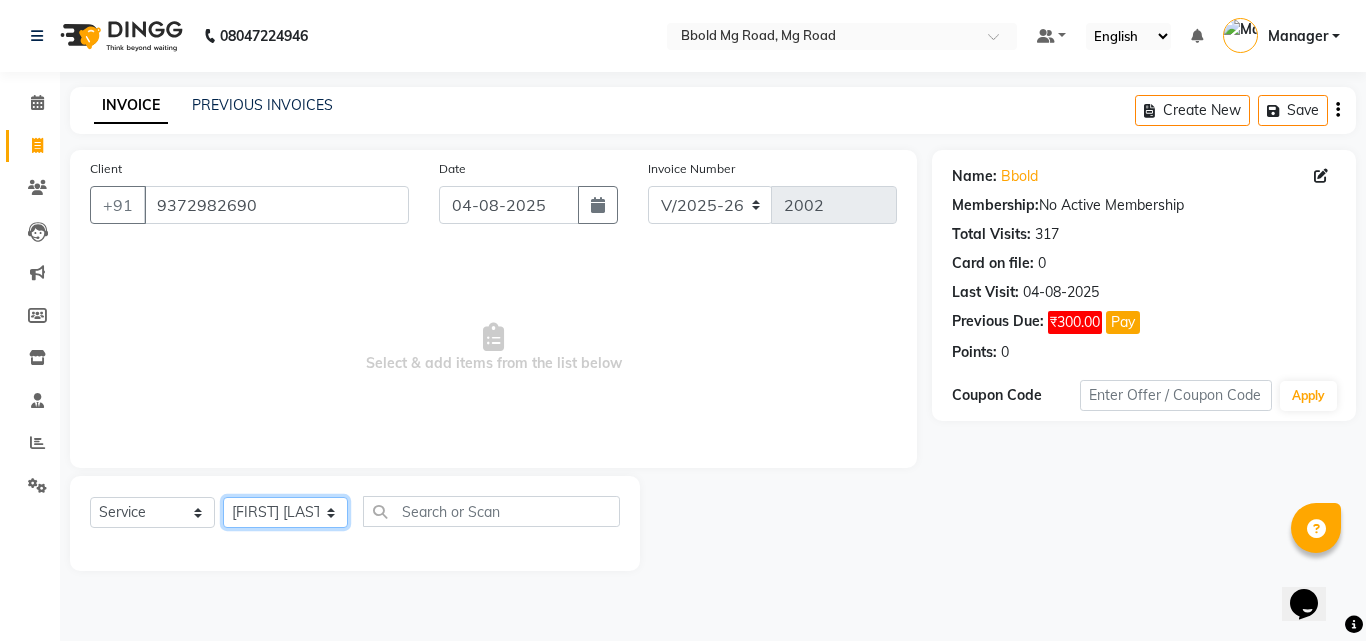 click on "Select Stylist [FIRST] [LAST] ajay [NAME] [NAME] karan [FIRST] [LAST] Manager Nadeem Pooja priya mangr [NAME] [FIRST] [LAST] [NAME]" 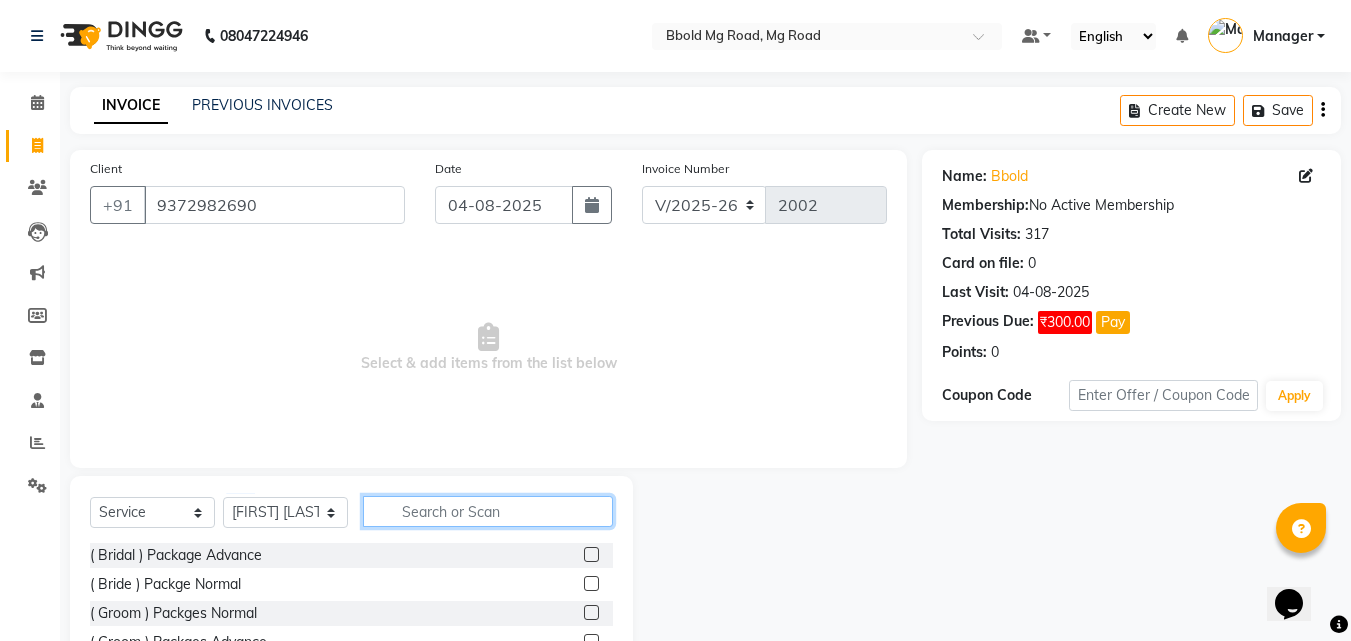 click 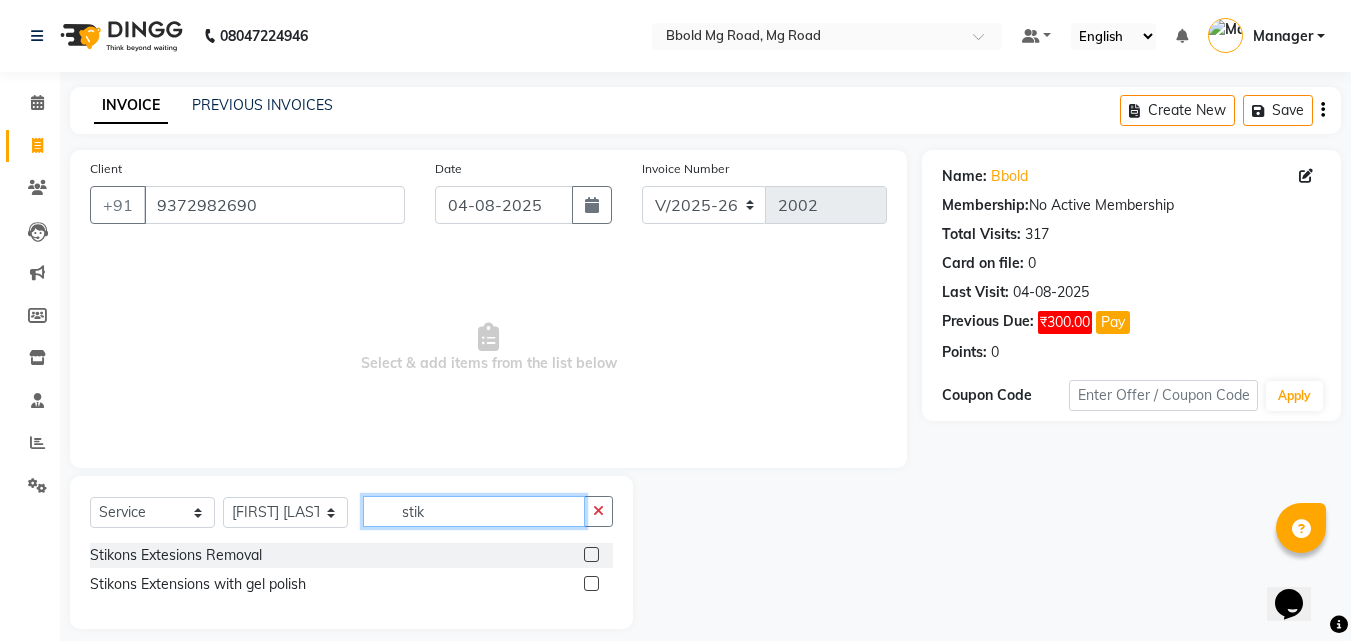 type on "stik" 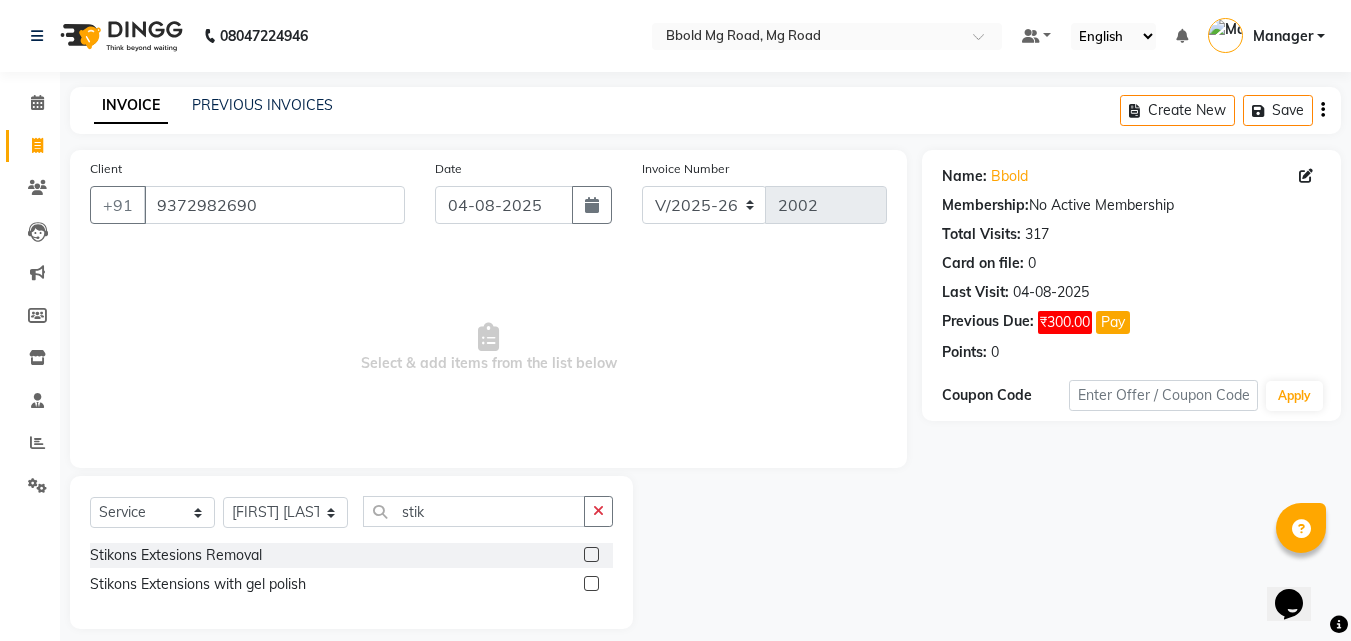 click 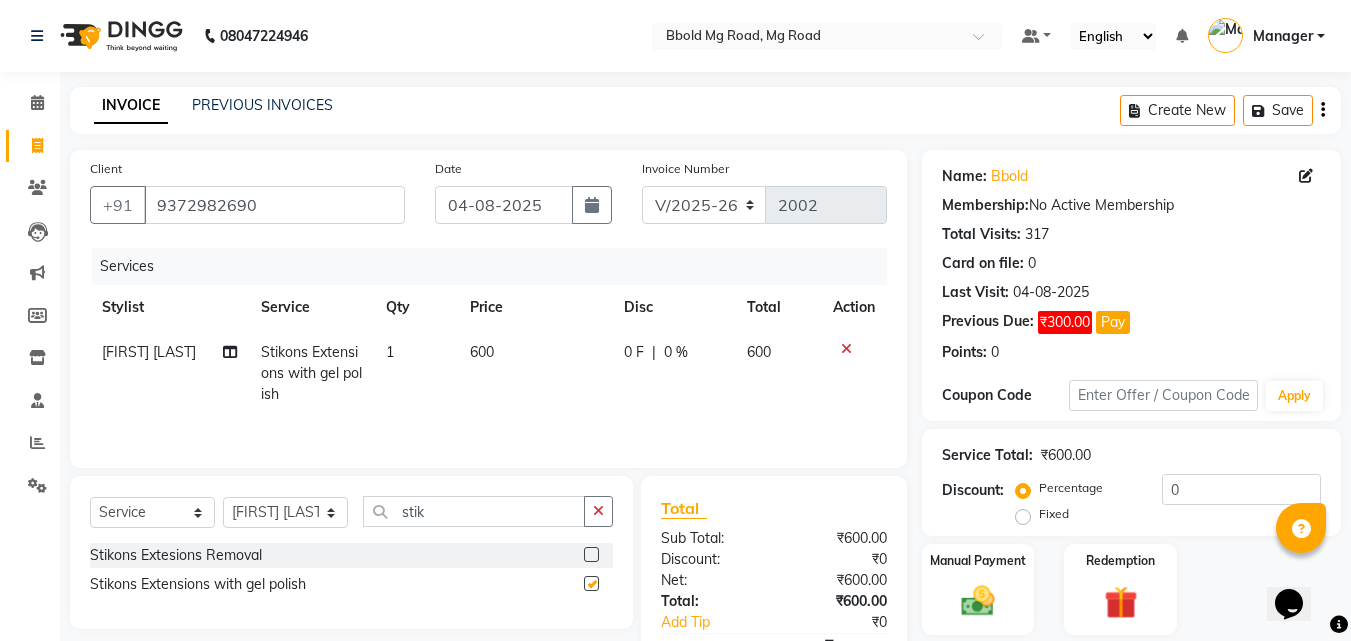 checkbox on "false" 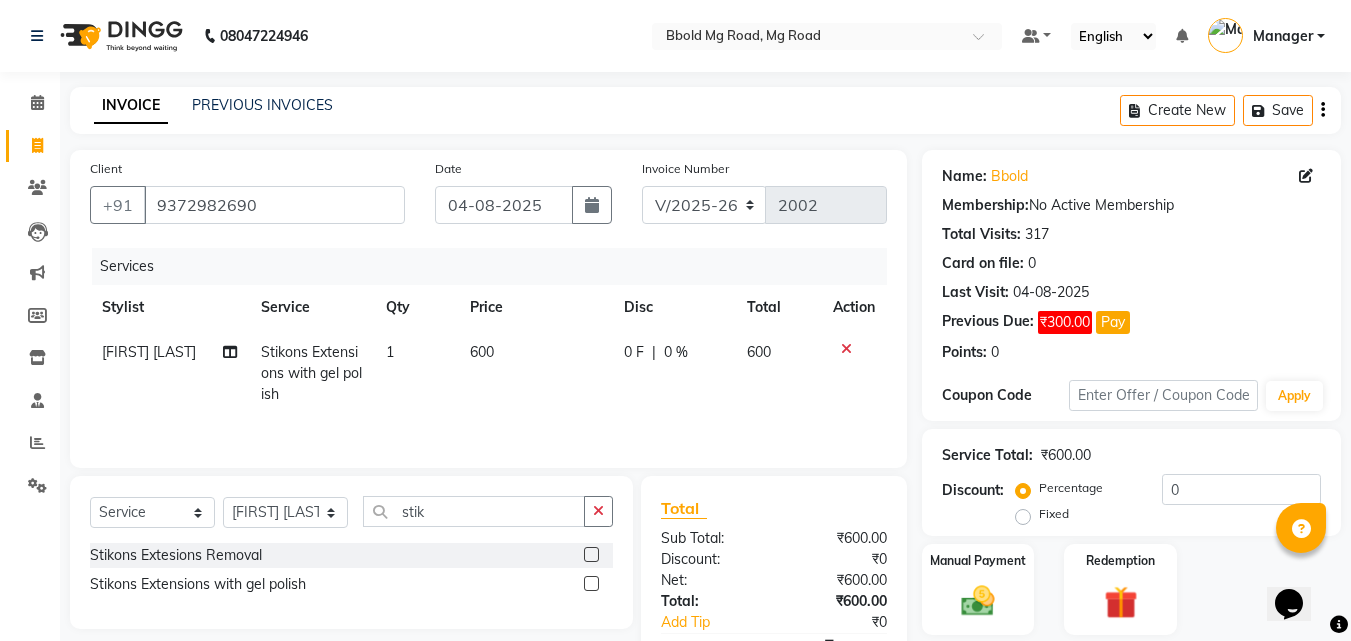 click on "600" 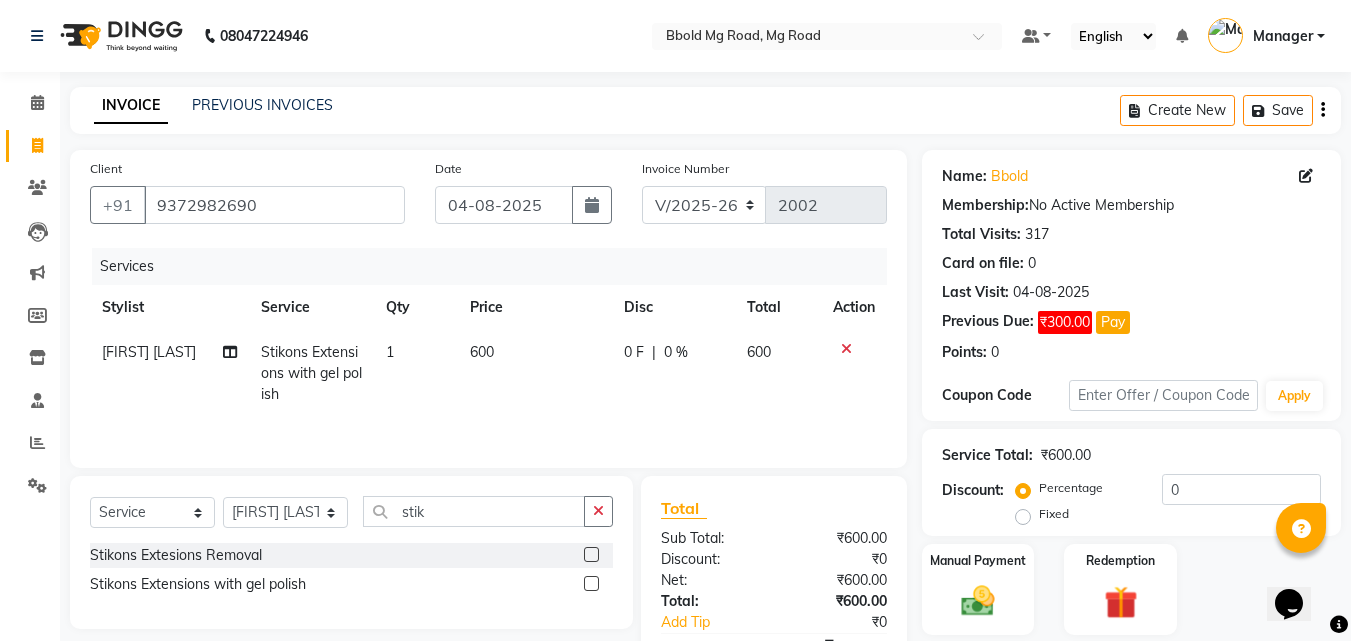 select on "68994" 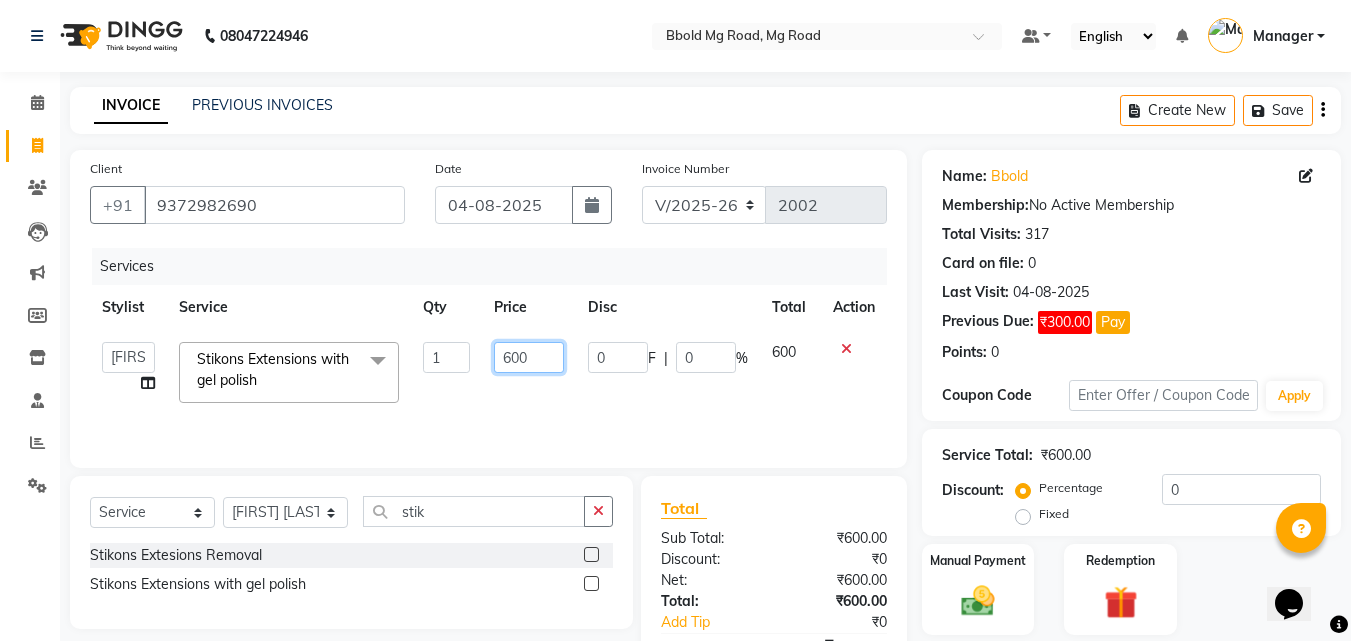 click on "600" 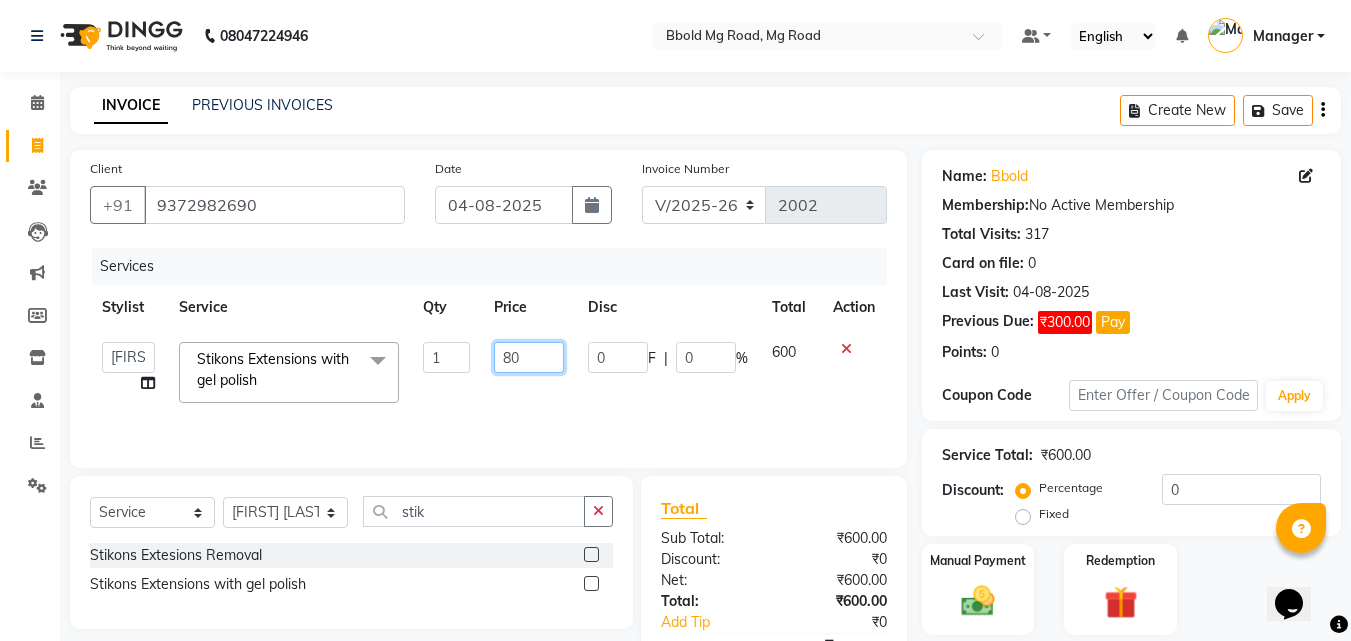 type on "800" 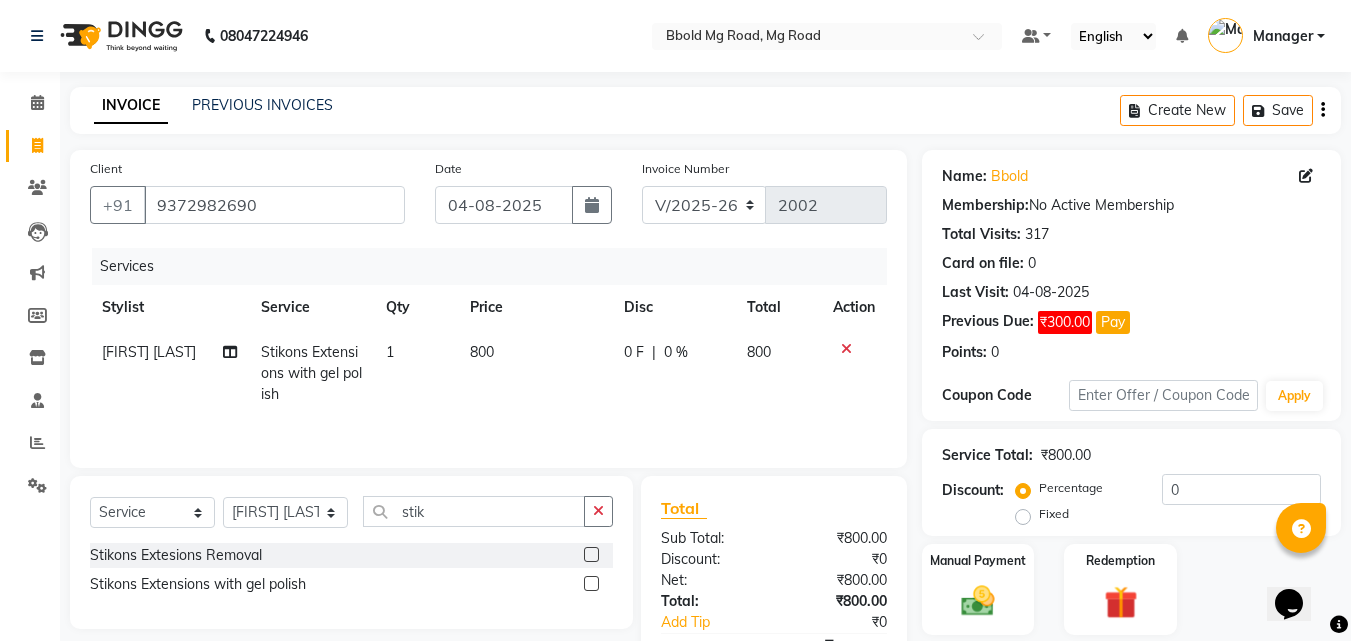 click on "800" 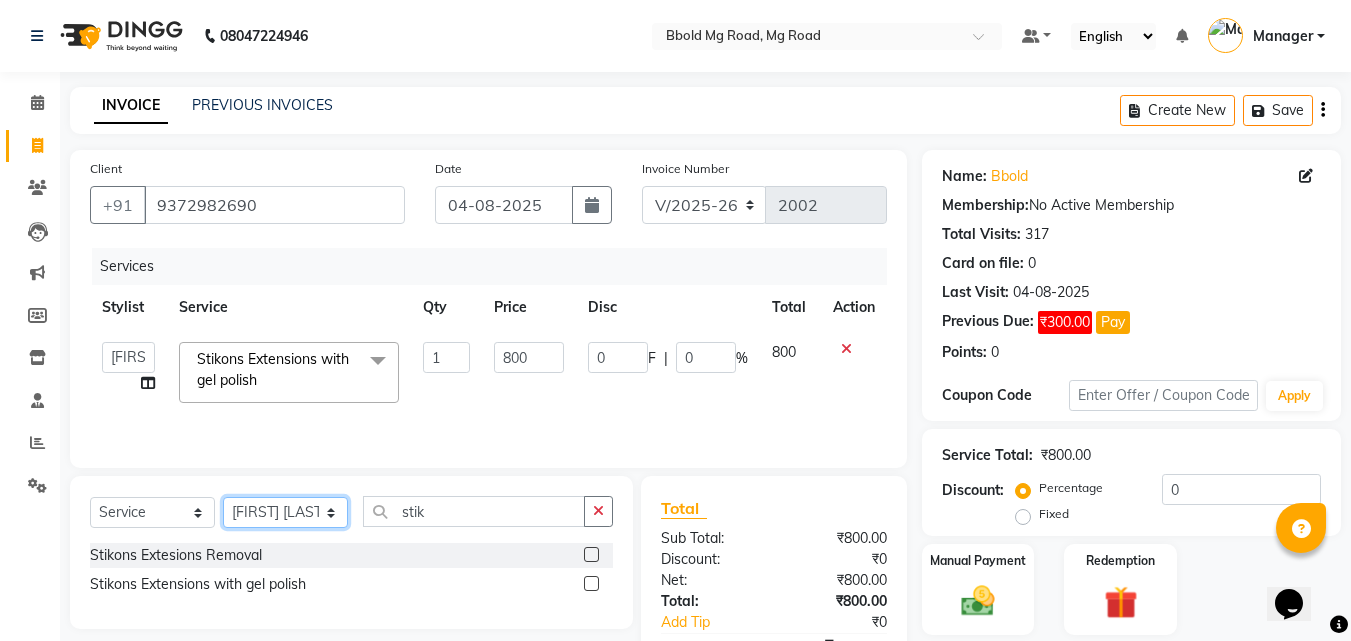 click on "Select Stylist [FIRST] [LAST] ajay [NAME] [NAME] karan [FIRST] [LAST] Manager Nadeem Pooja priya mangr [NAME] [FIRST] [LAST] [NAME]" 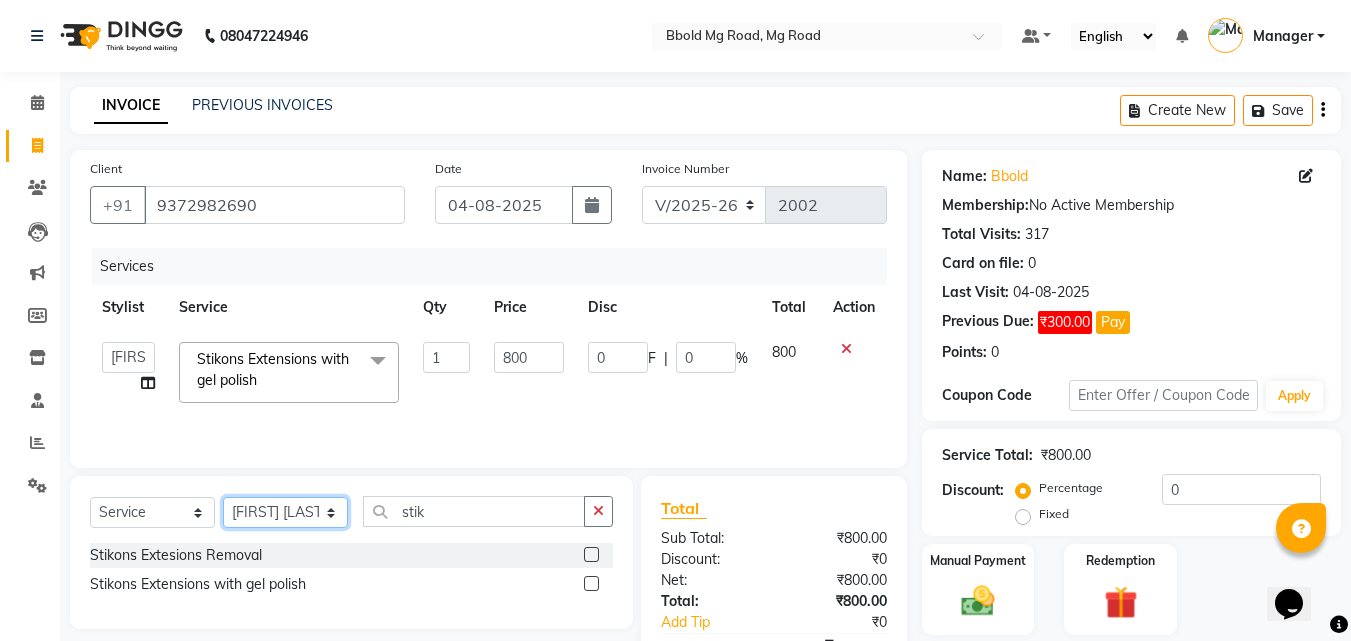 select on "87988" 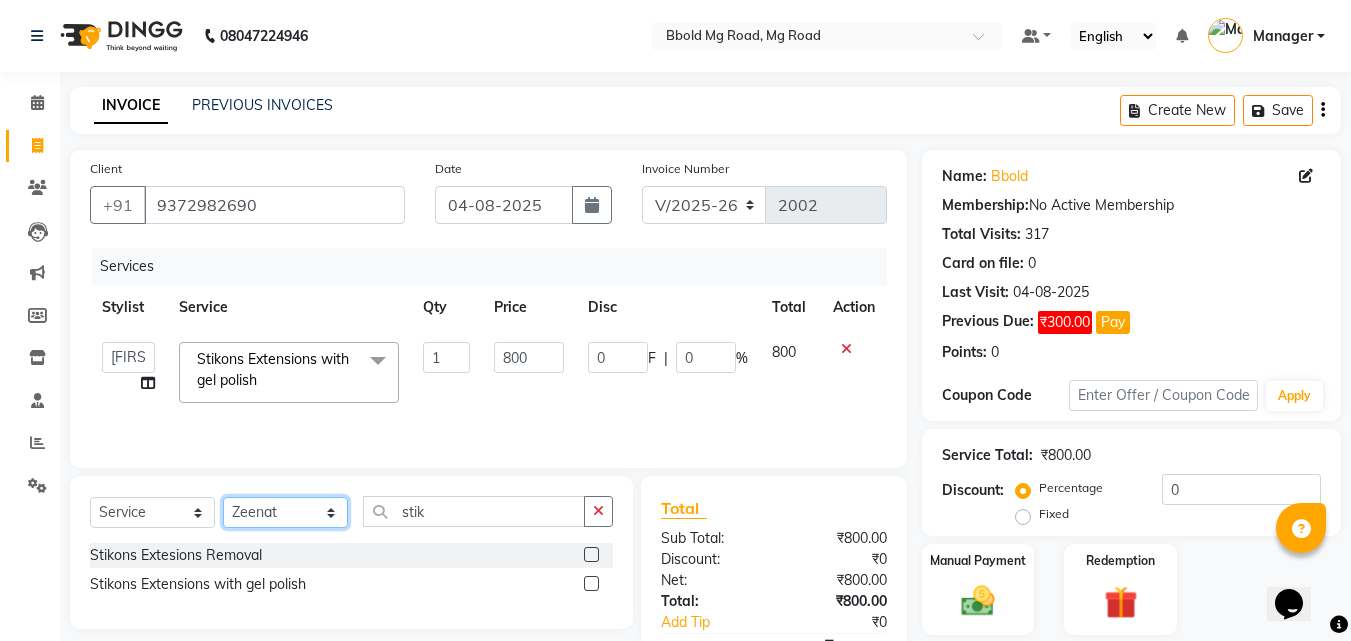 click on "Select Stylist [FIRST] [LAST] ajay [NAME] [NAME] karan [FIRST] [LAST] Manager Nadeem Pooja priya mangr [NAME] [FIRST] [LAST] [NAME]" 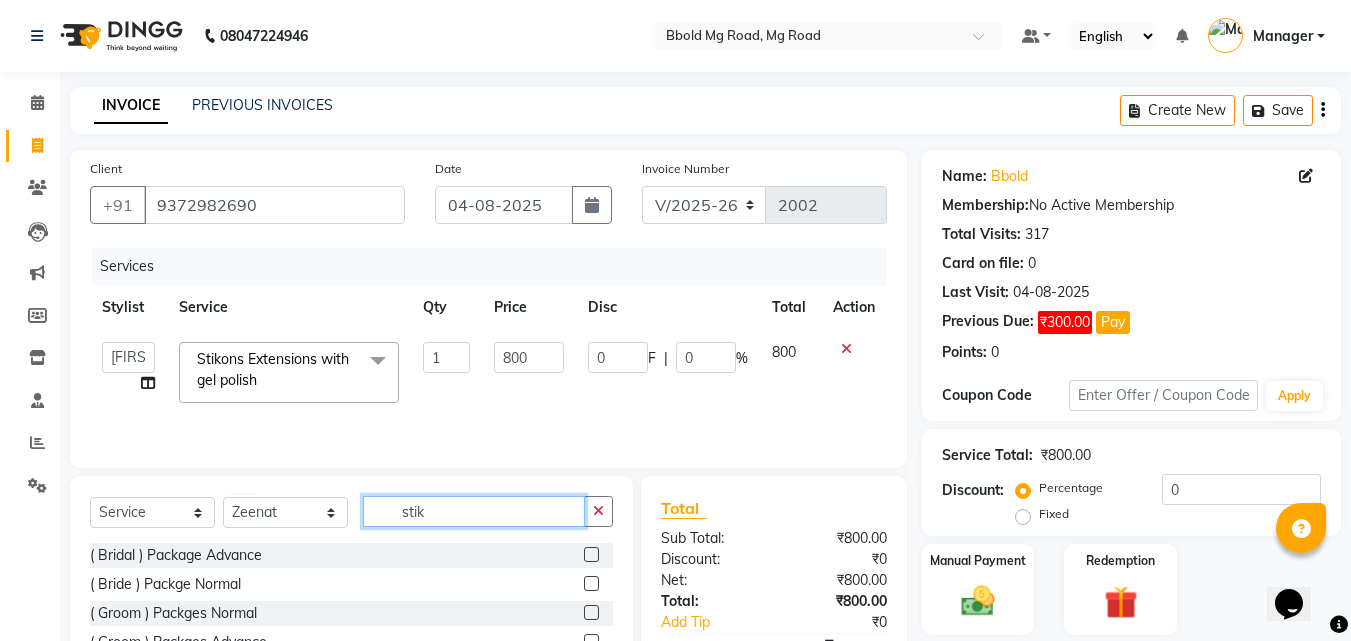 click on "stik" 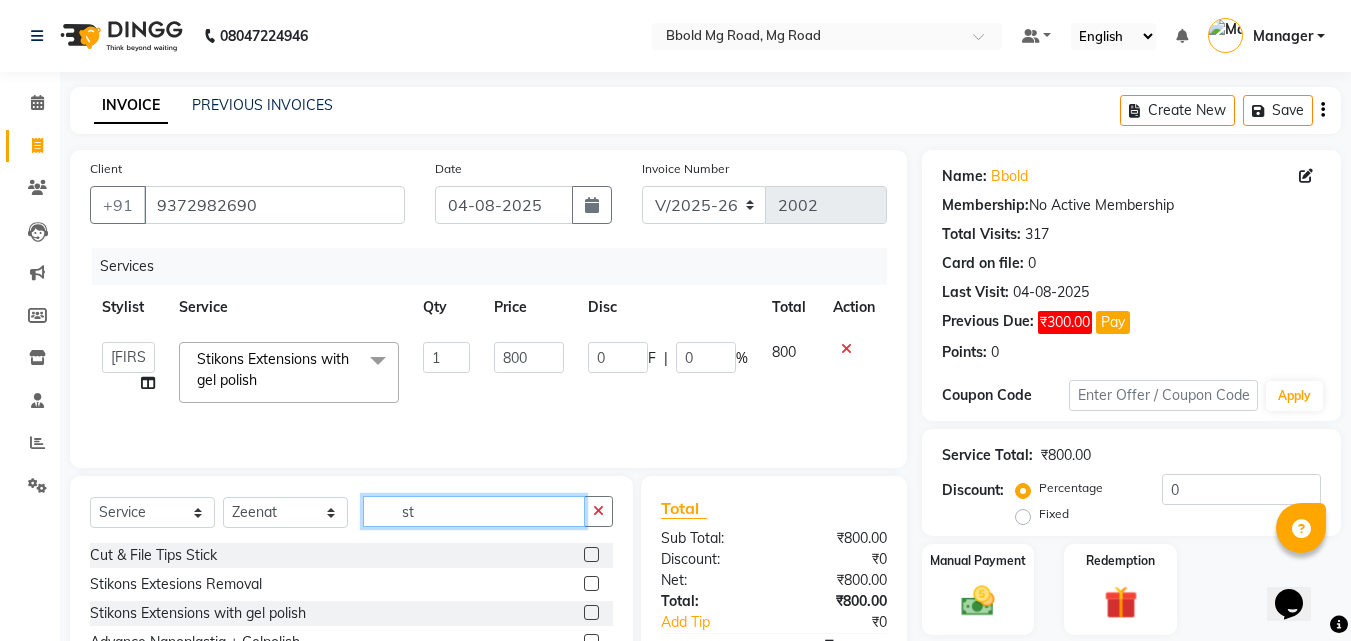 type on "s" 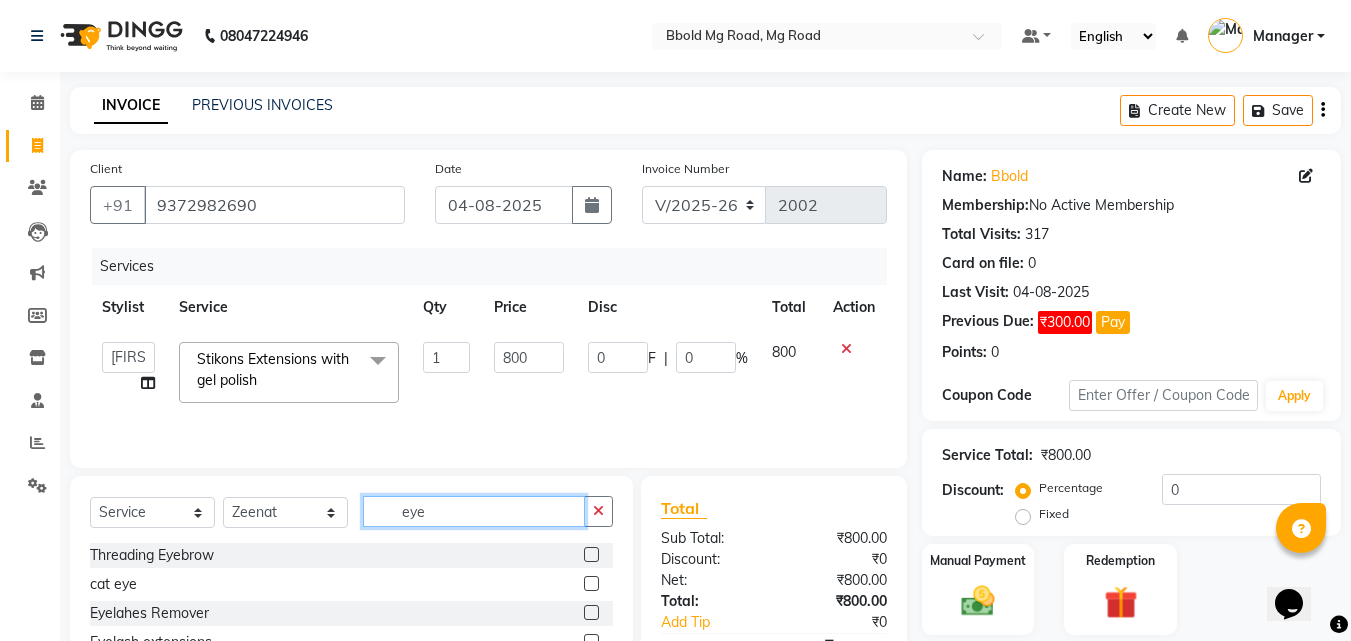 type on "eye" 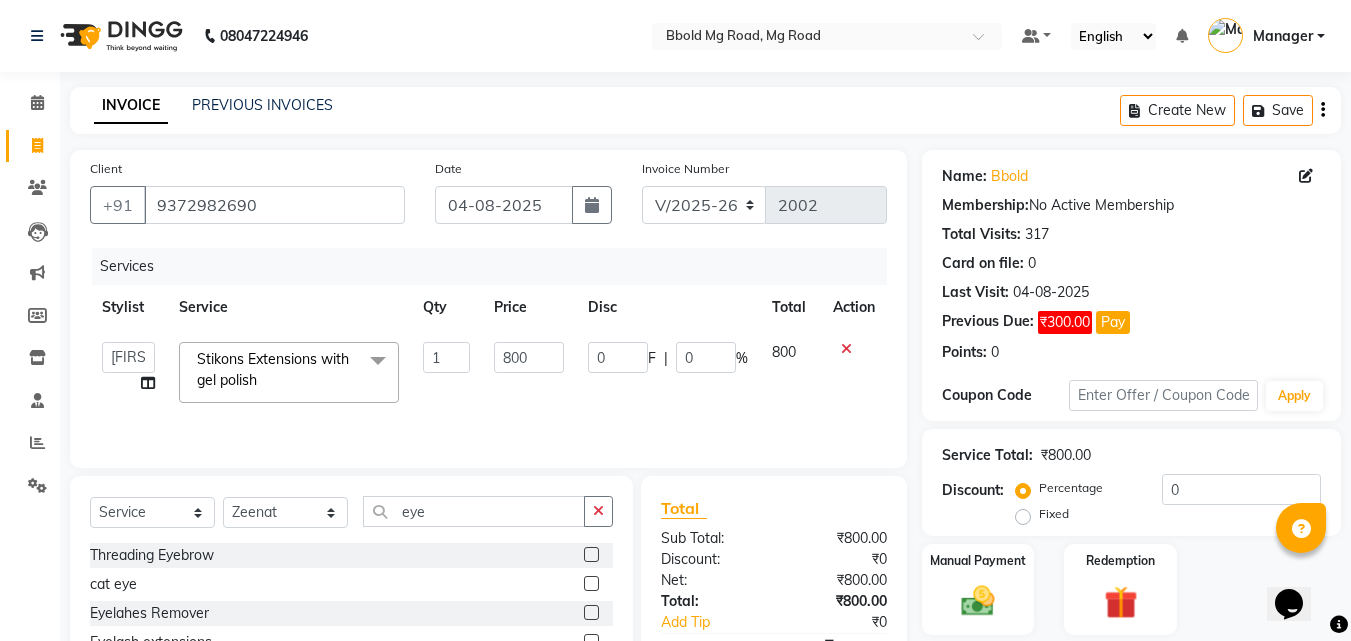 click 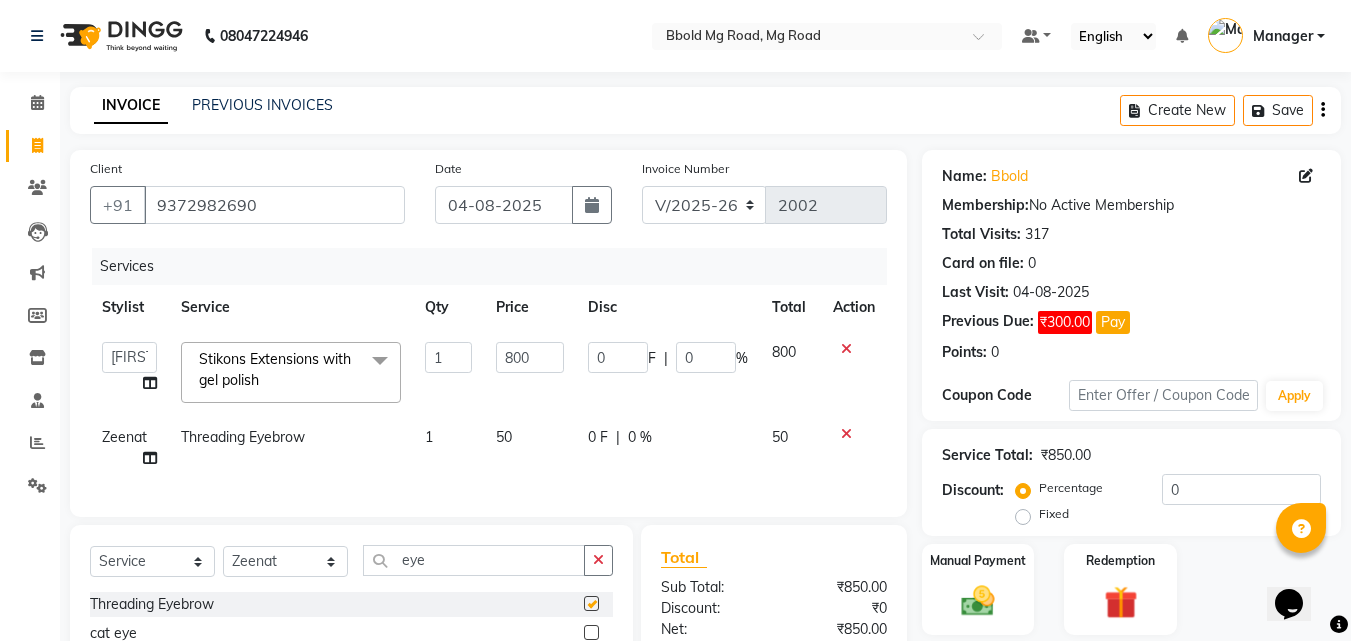 checkbox on "false" 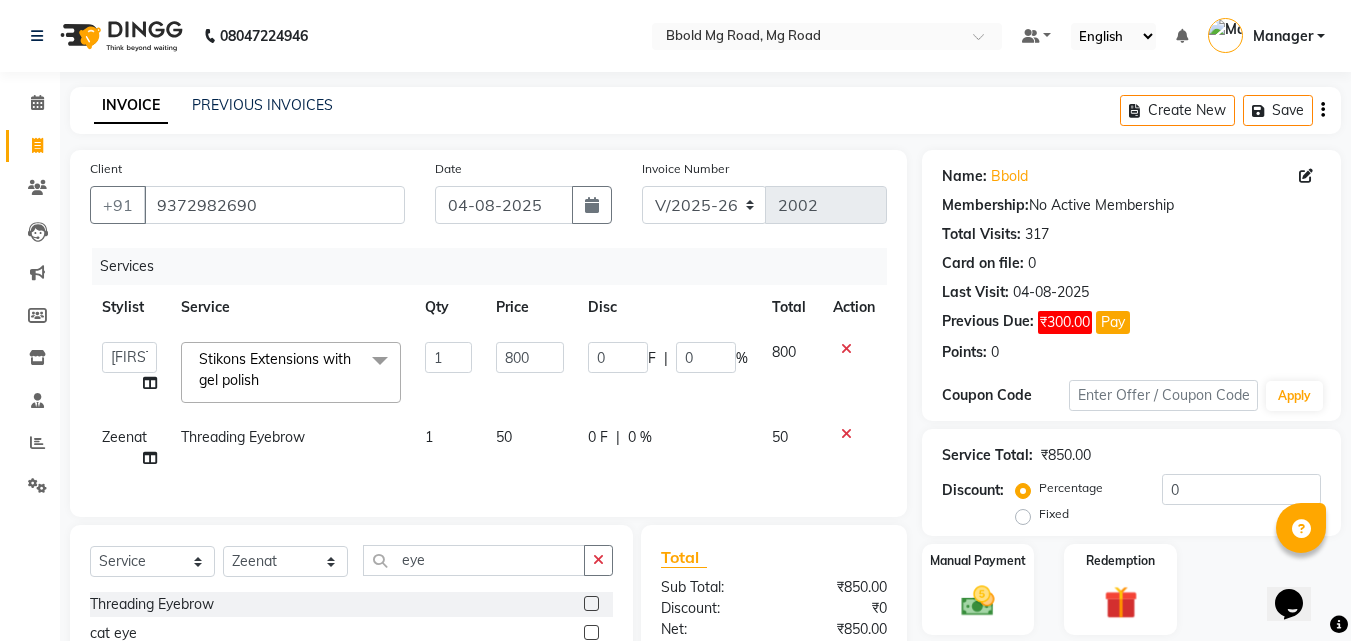 click on "50" 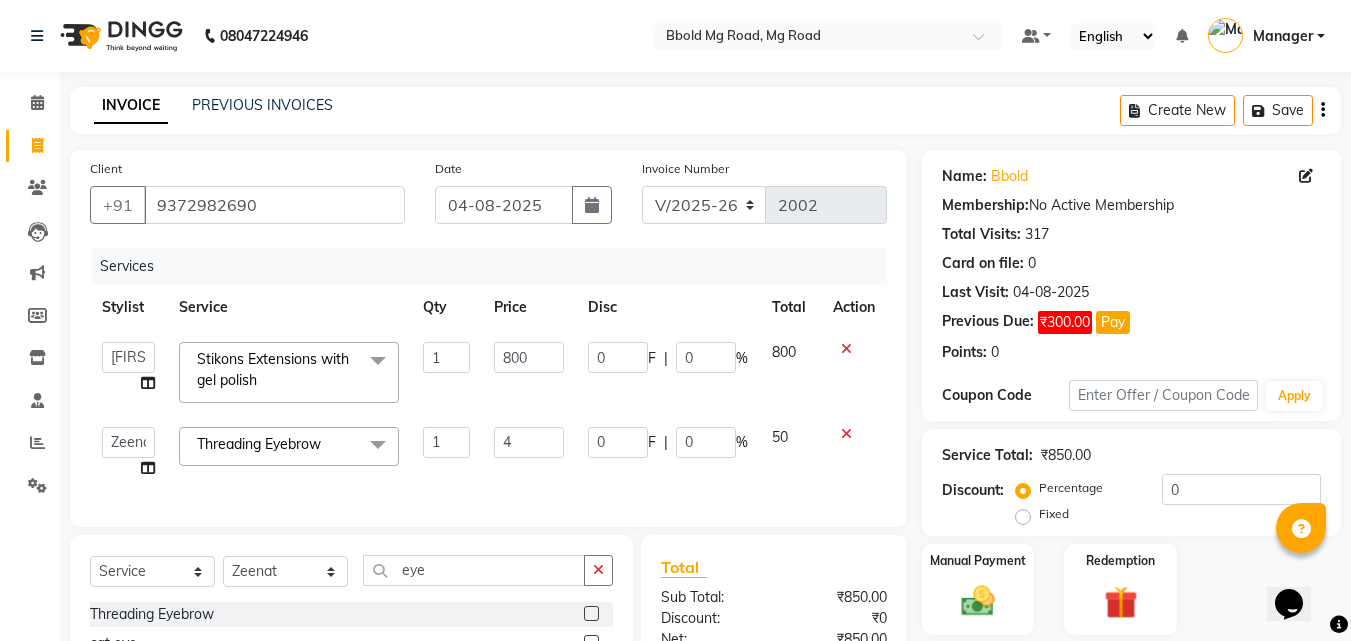 type on "45" 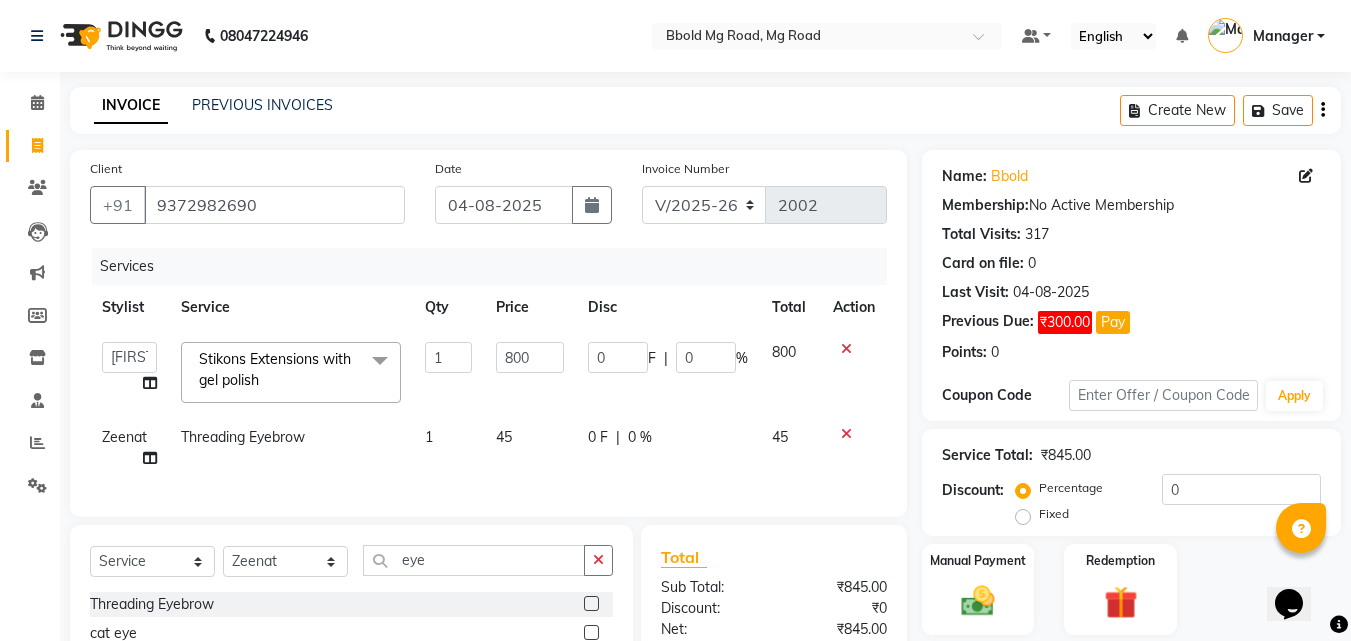 click on "45" 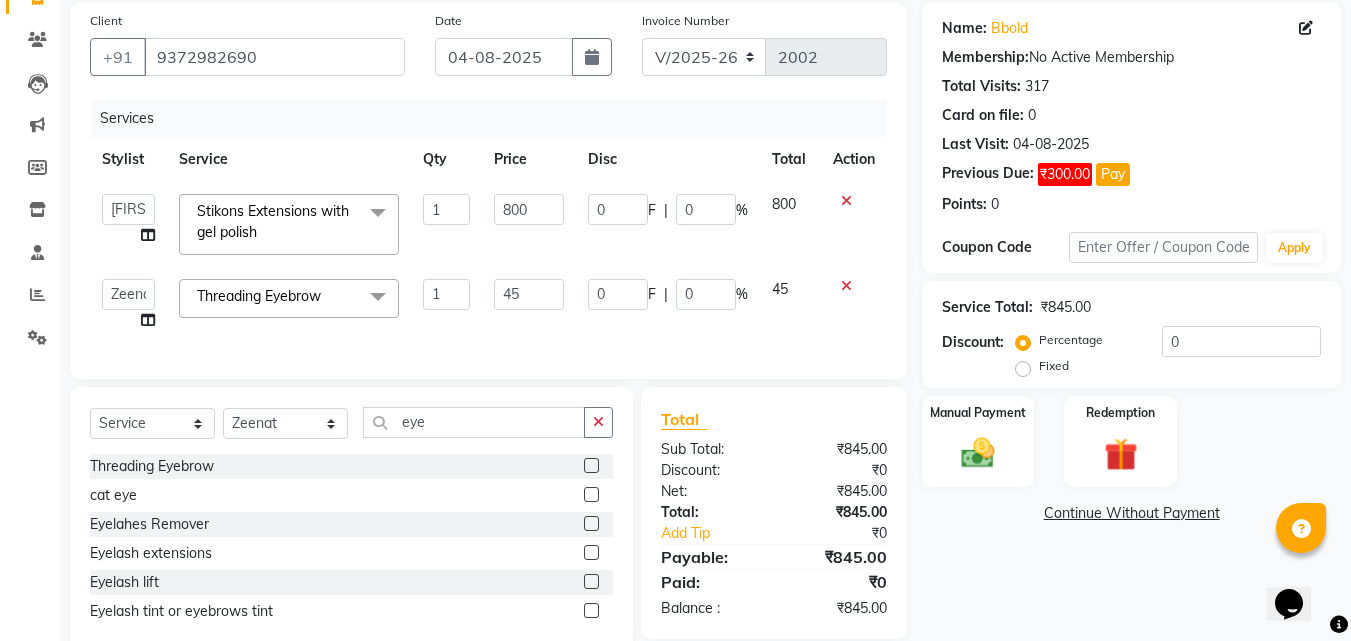 scroll, scrollTop: 208, scrollLeft: 0, axis: vertical 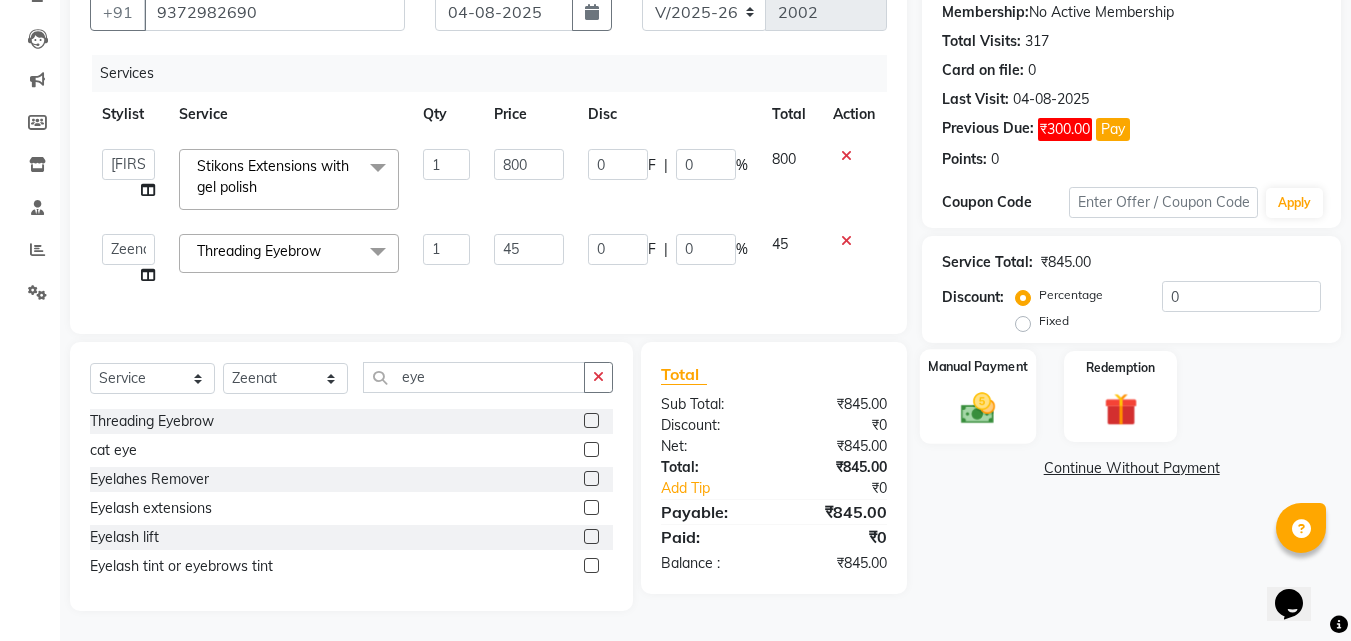 click 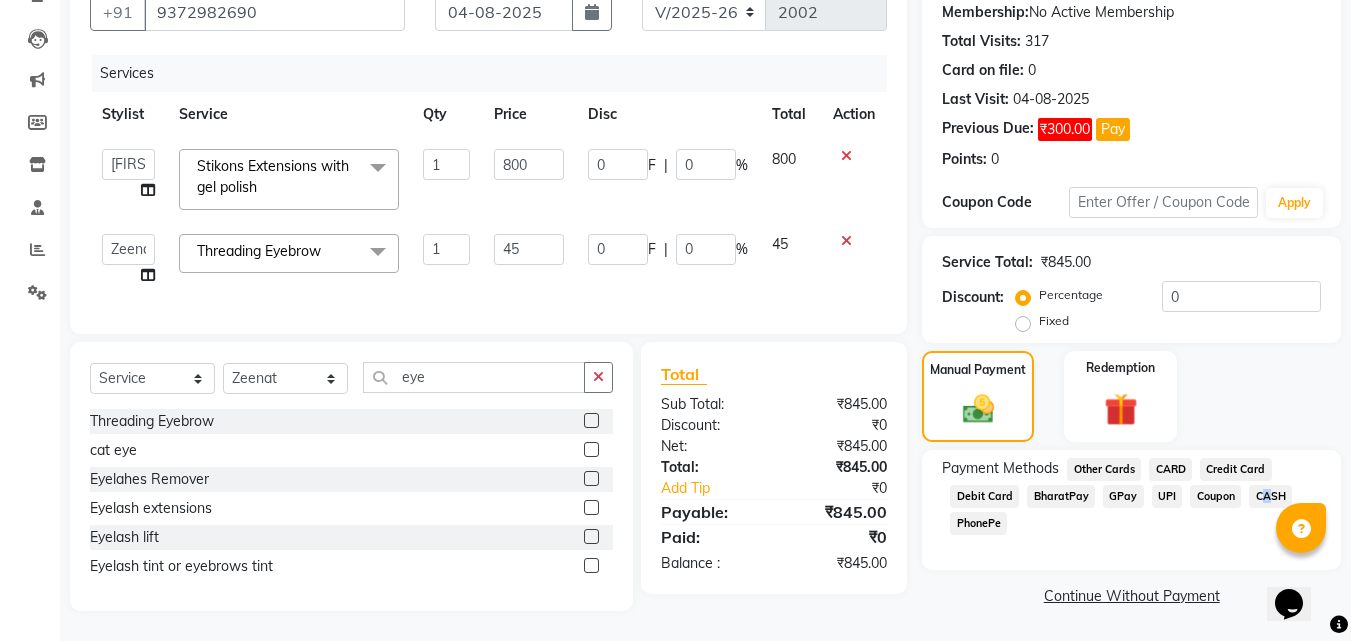 drag, startPoint x: 1244, startPoint y: 472, endPoint x: 1260, endPoint y: 482, distance: 18.867962 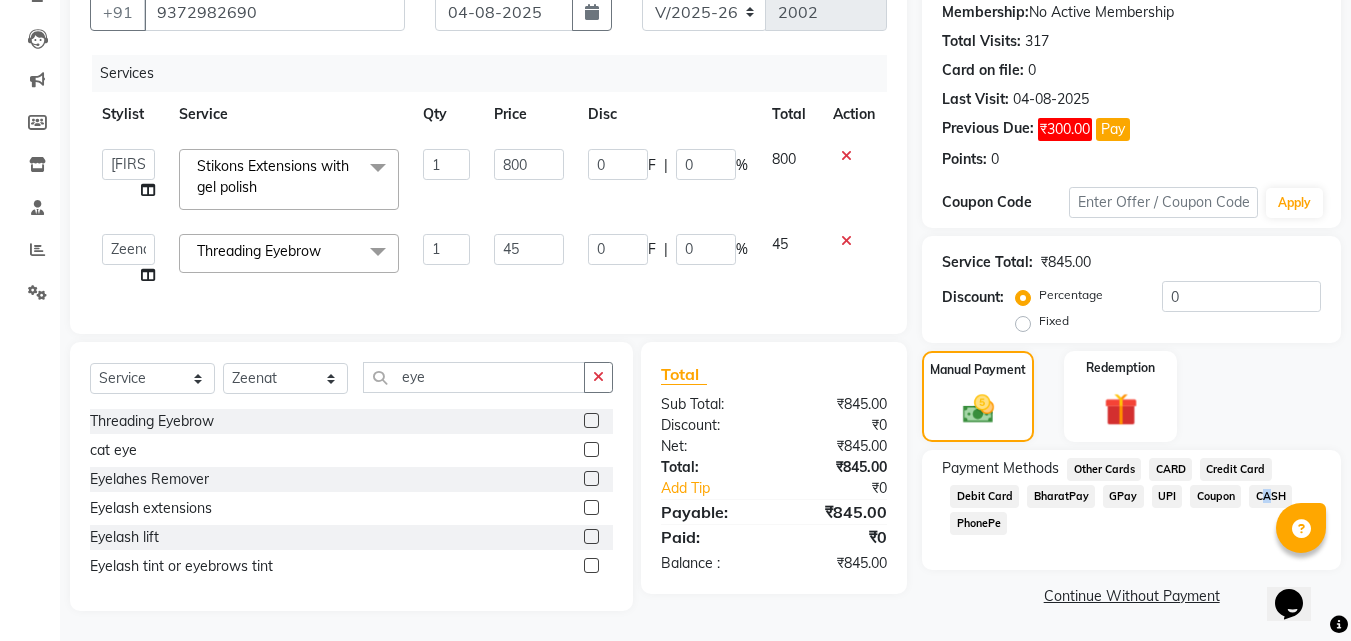 click on "CASH" 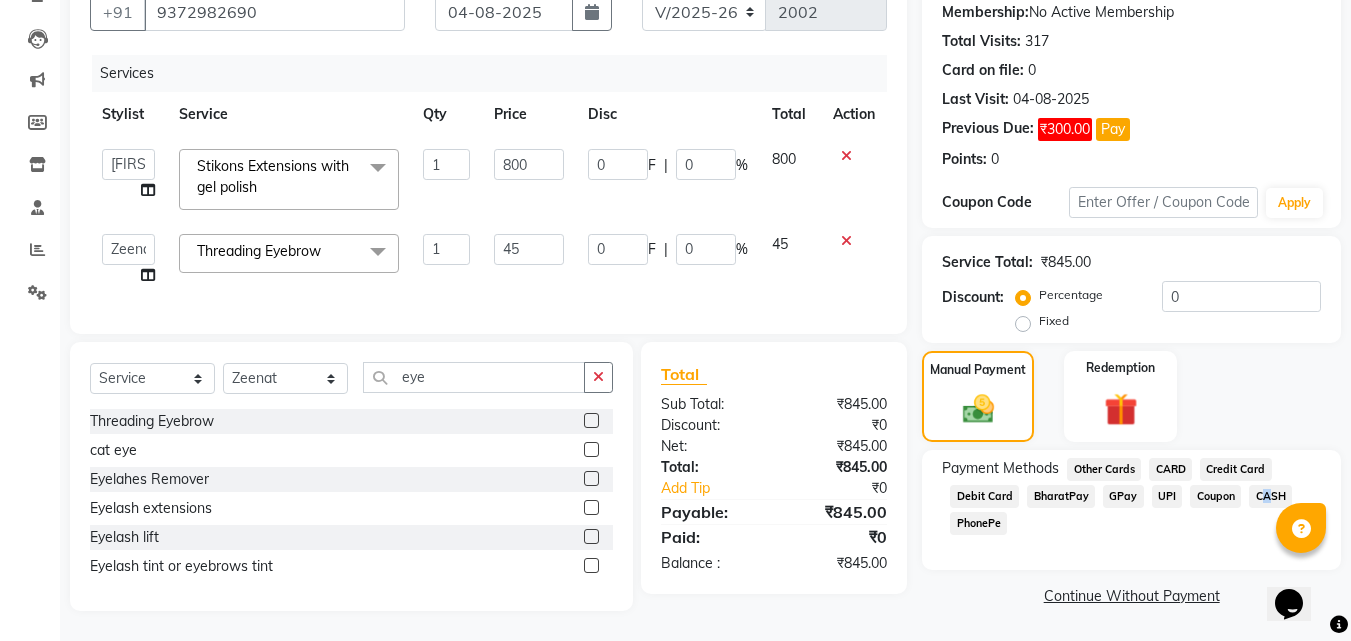 click on "CASH" 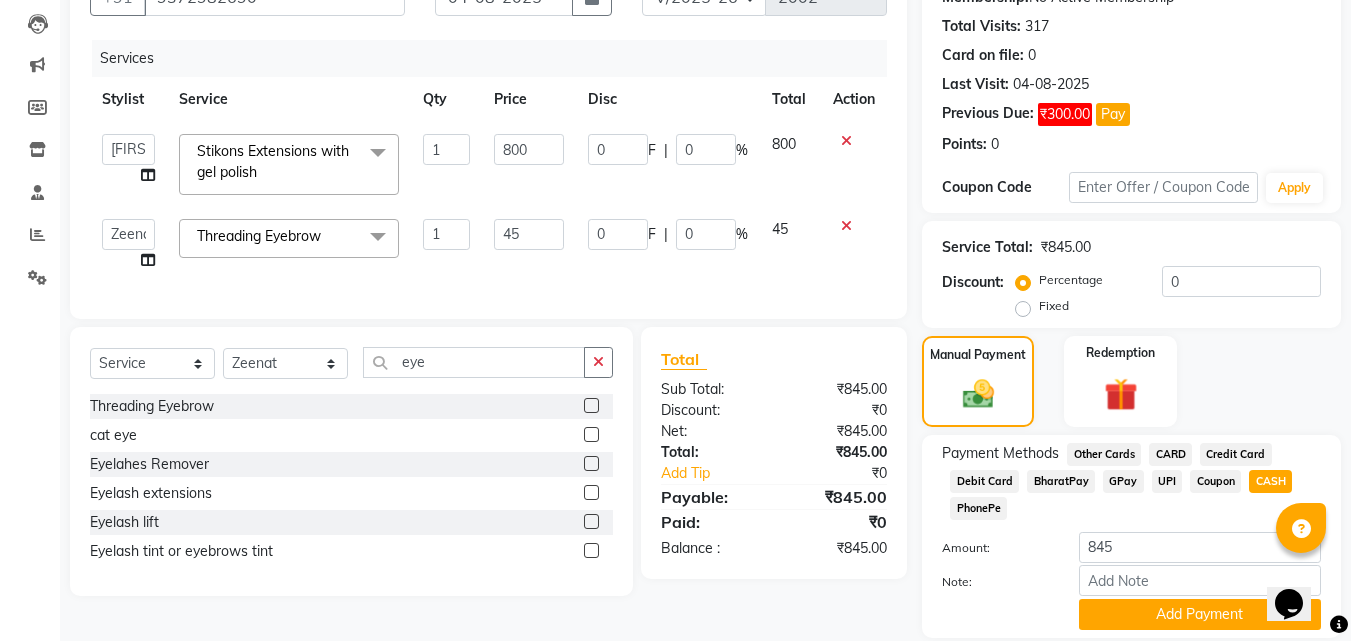 scroll, scrollTop: 276, scrollLeft: 0, axis: vertical 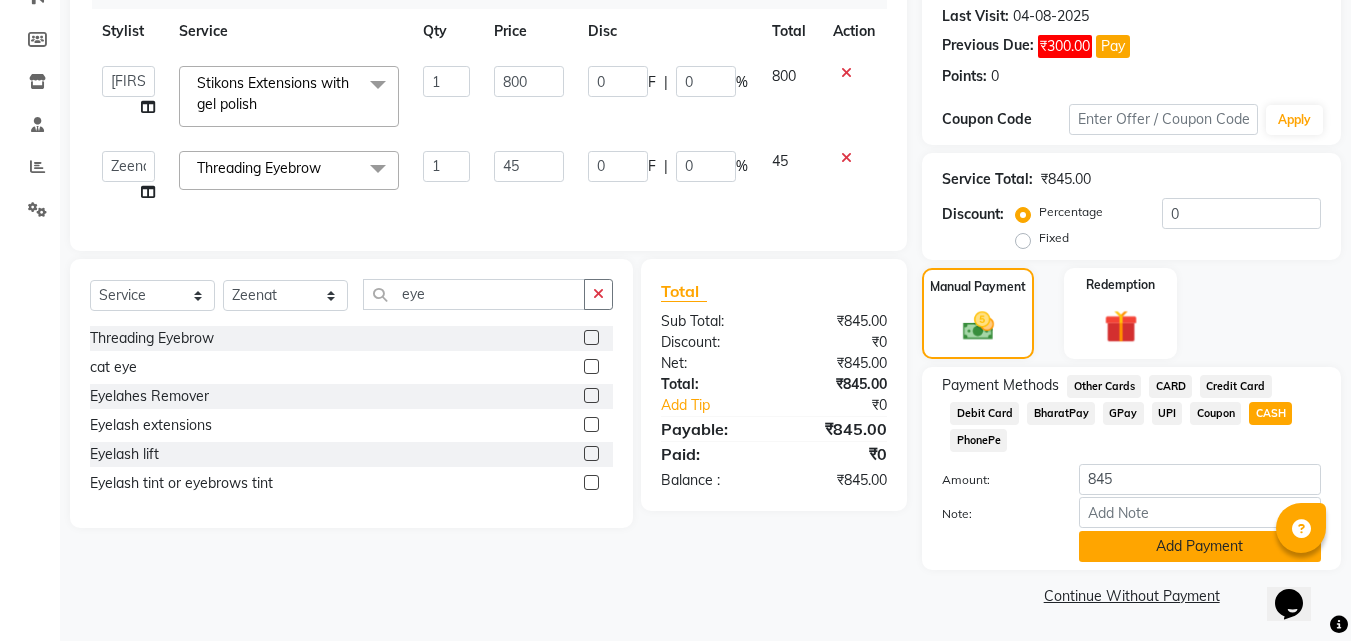 click on "Add Payment" 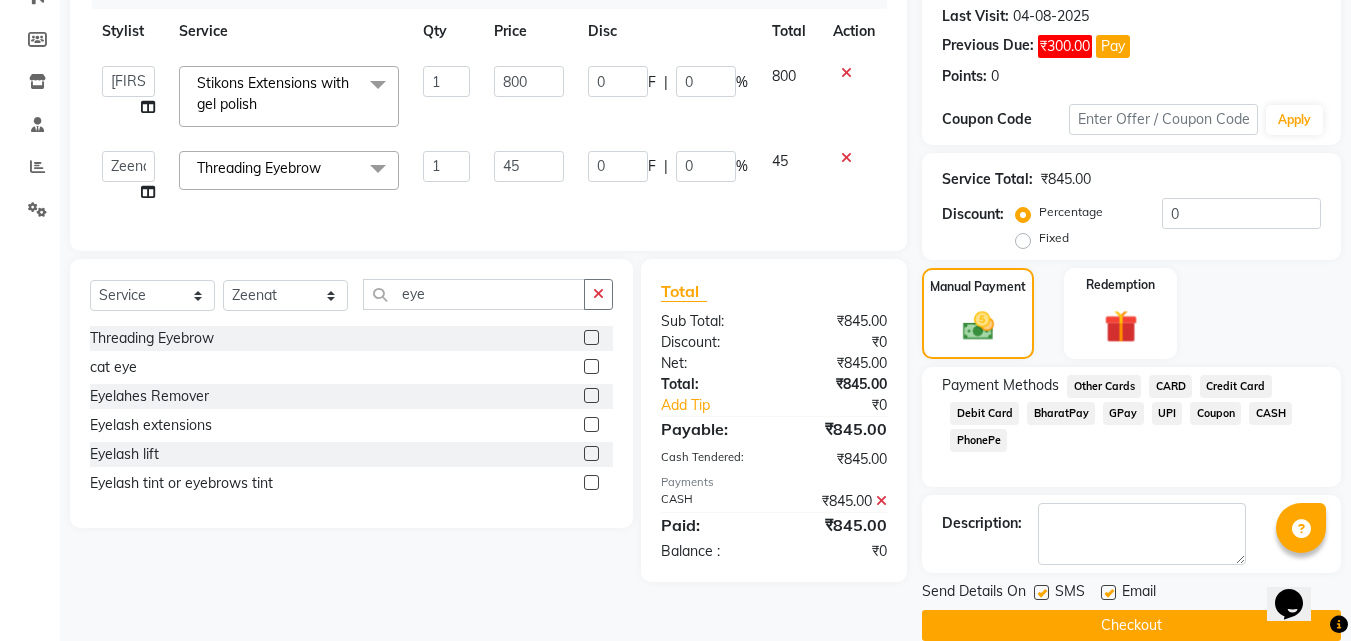 scroll, scrollTop: 306, scrollLeft: 0, axis: vertical 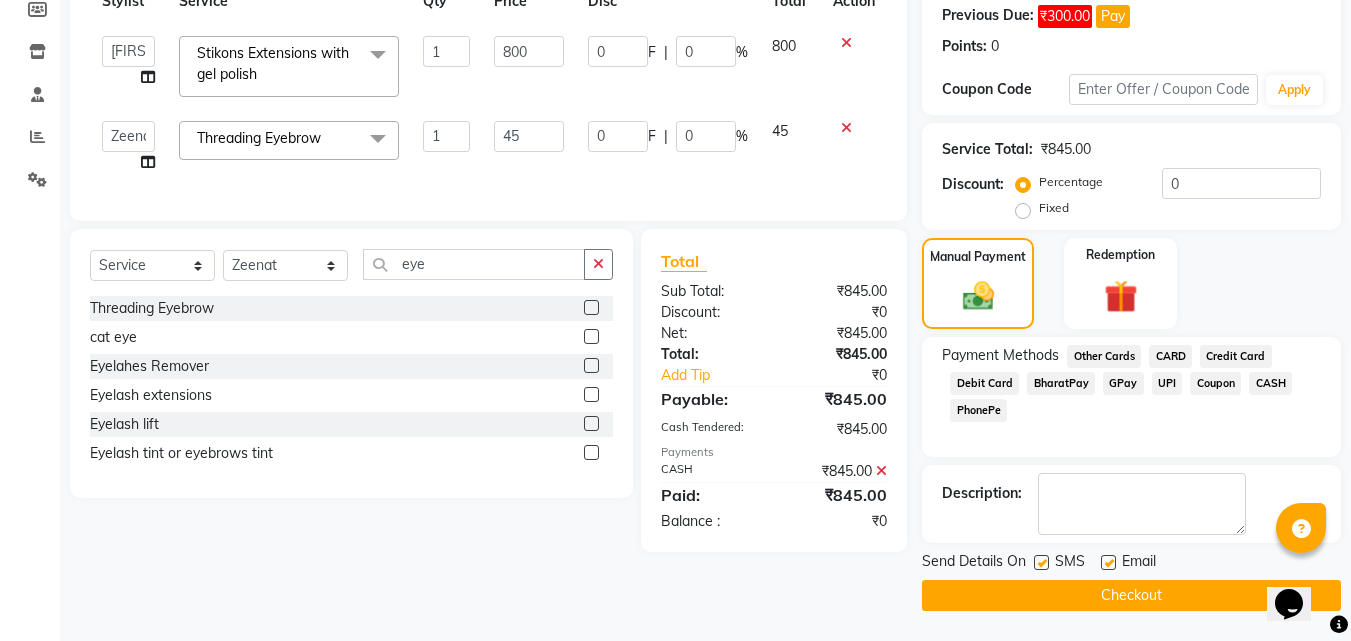 click on "Checkout" 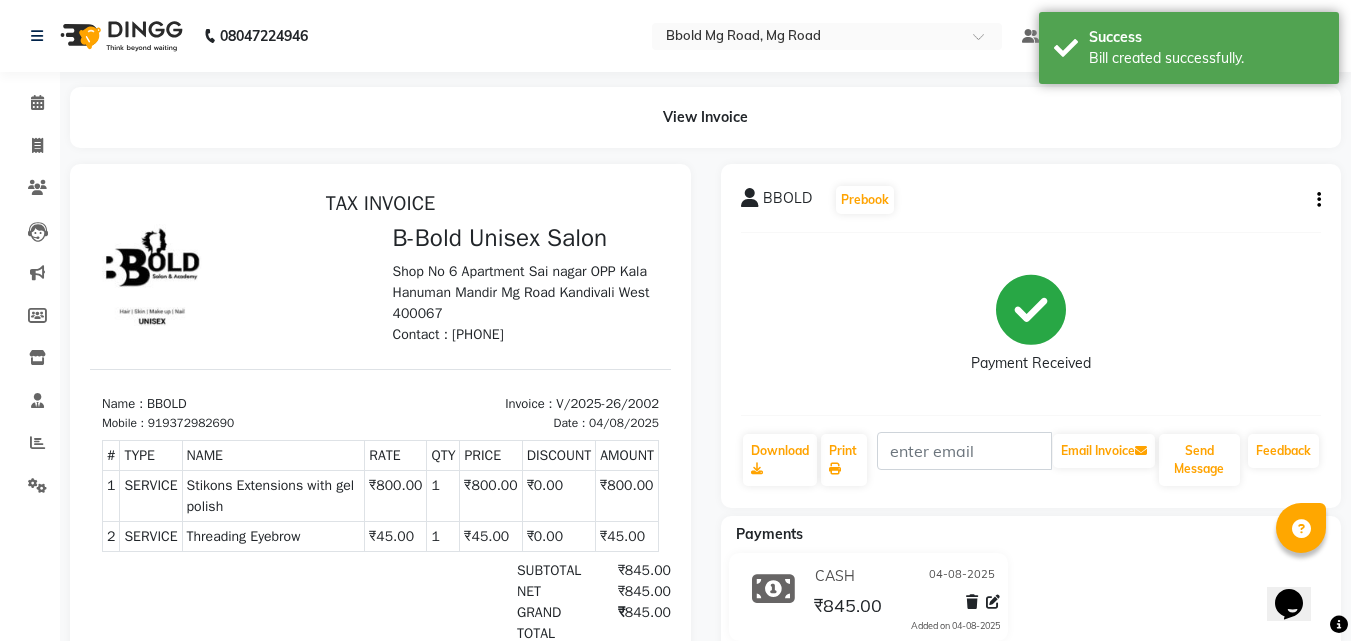 scroll, scrollTop: 0, scrollLeft: 0, axis: both 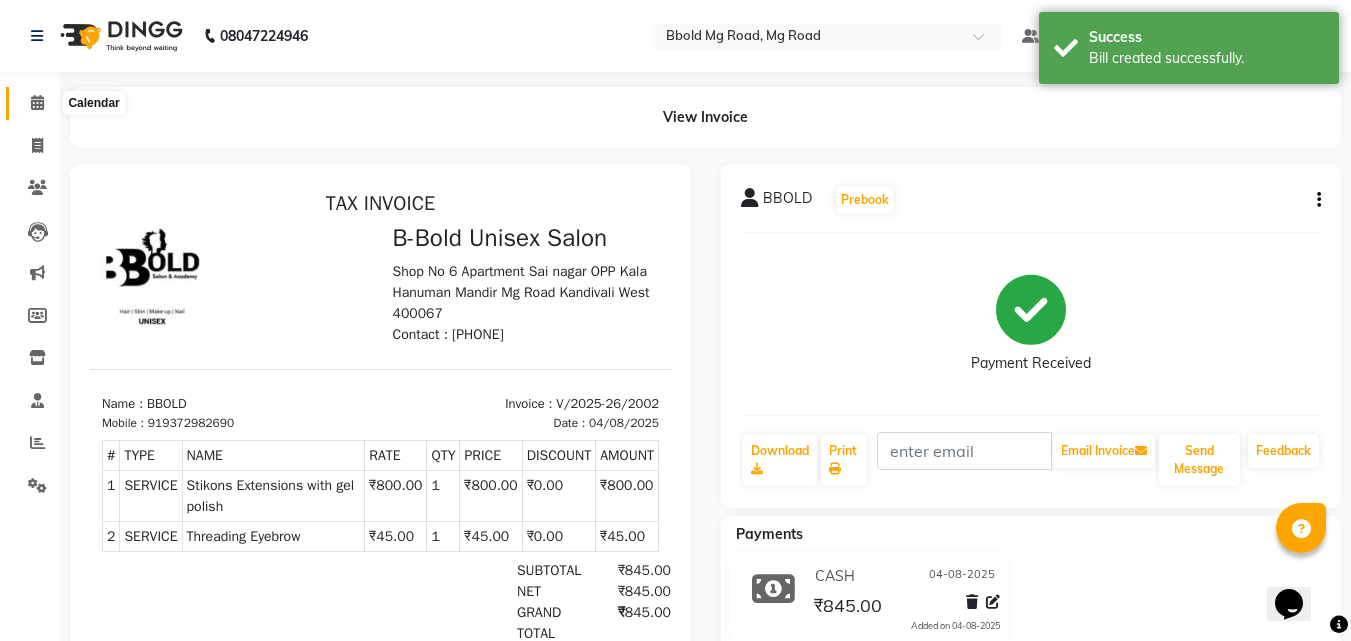 click 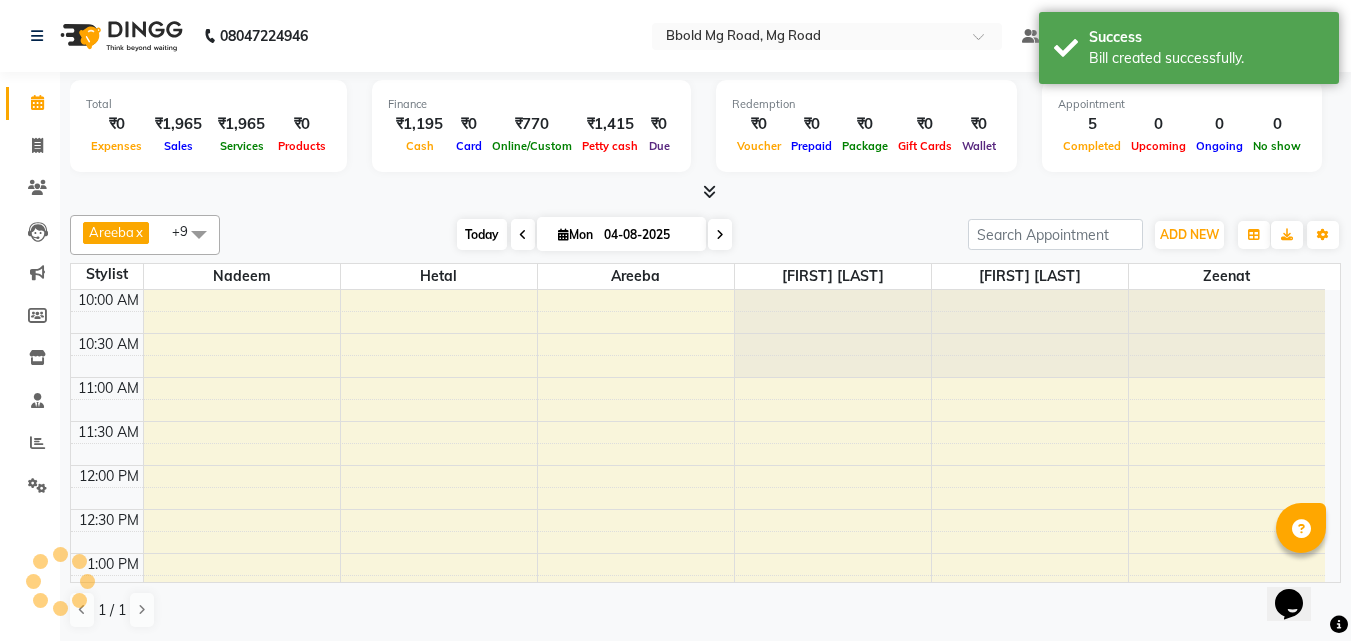 click on "Today" at bounding box center [482, 234] 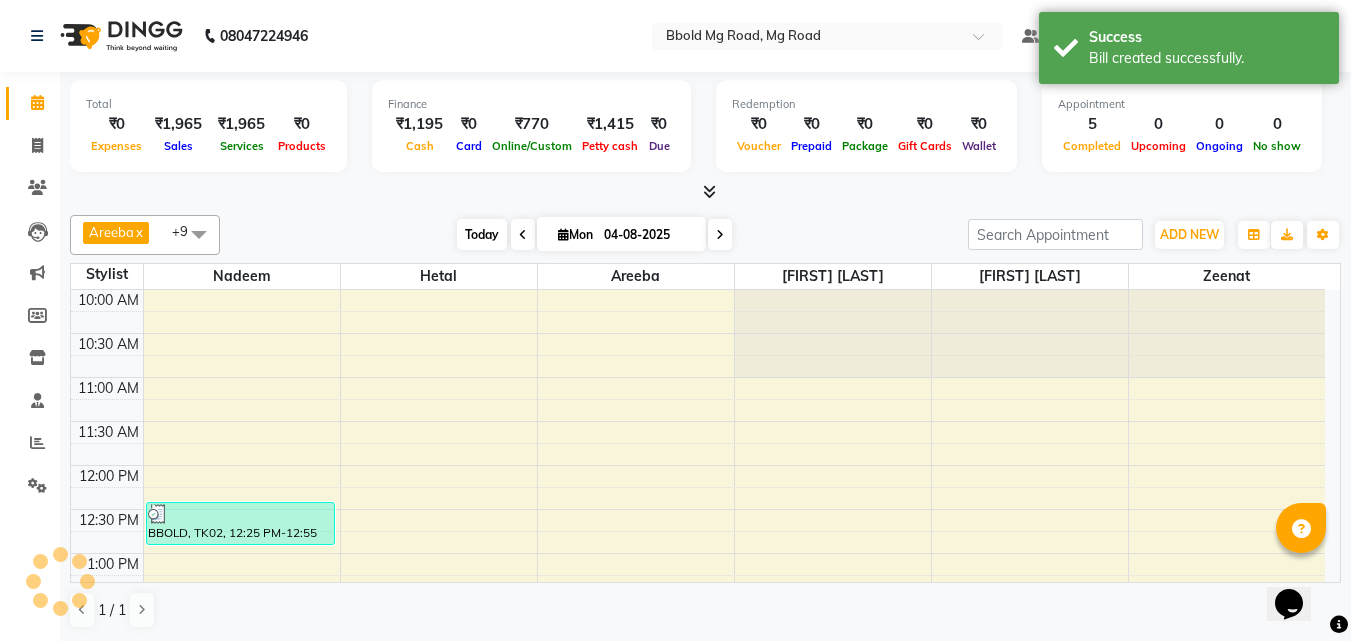 scroll, scrollTop: 617, scrollLeft: 0, axis: vertical 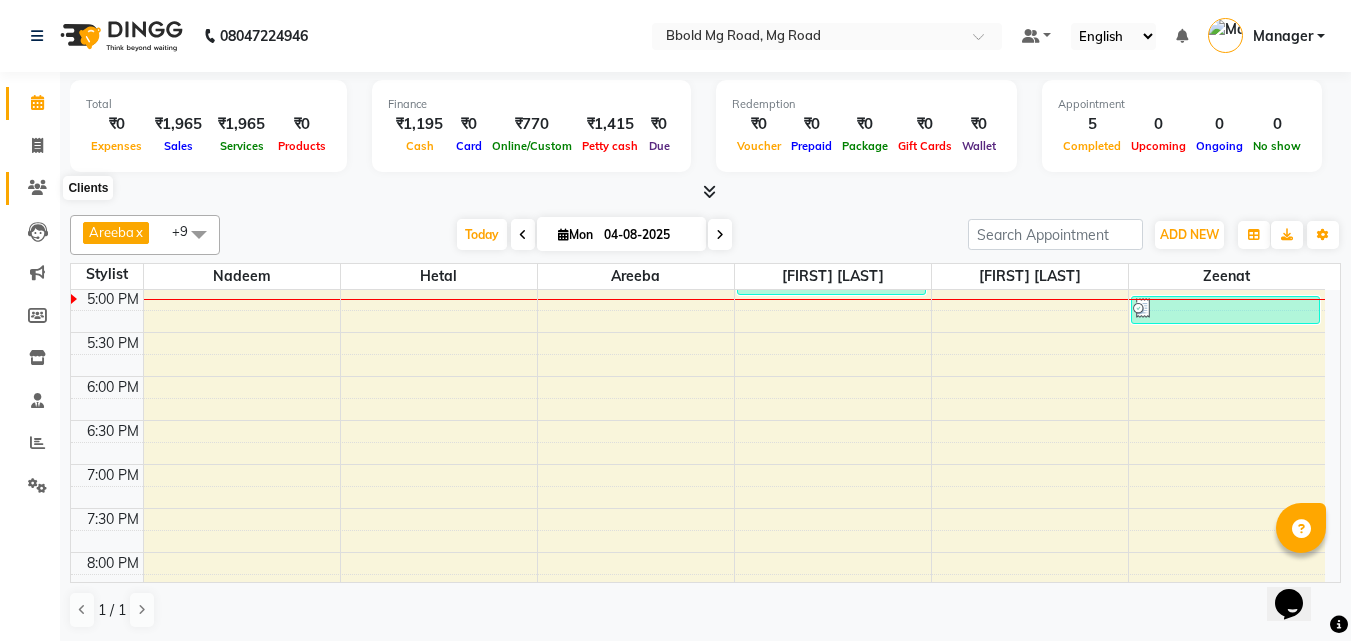 click 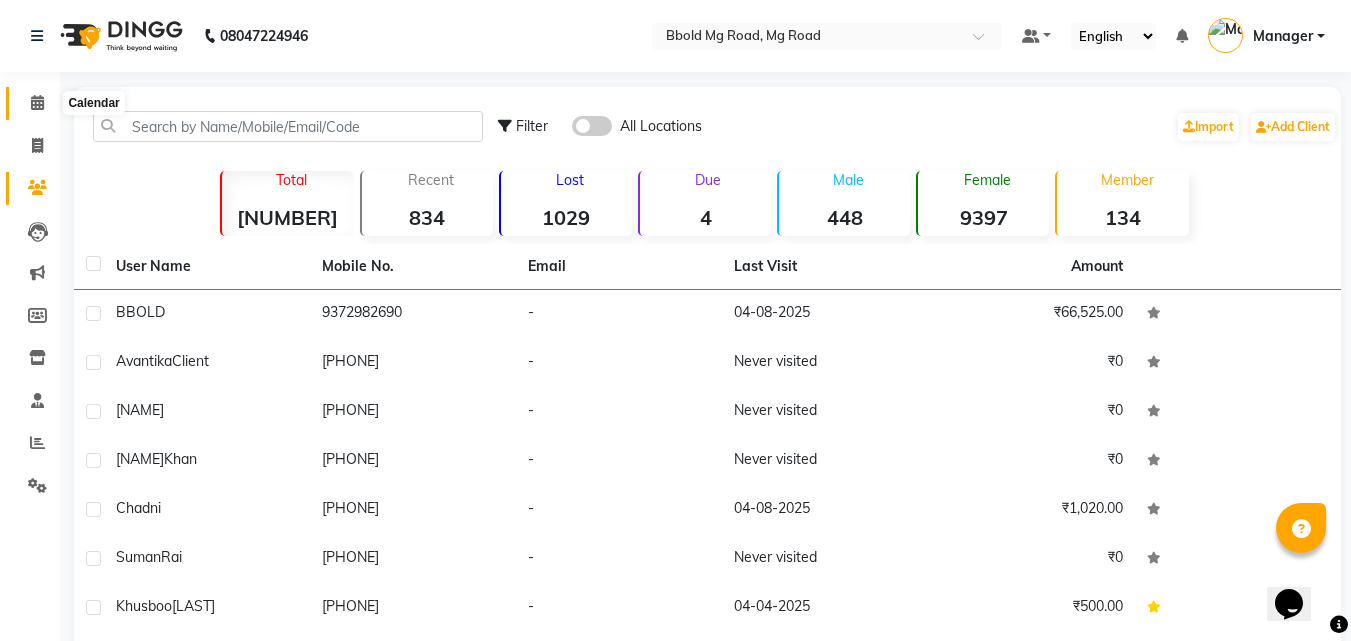 click 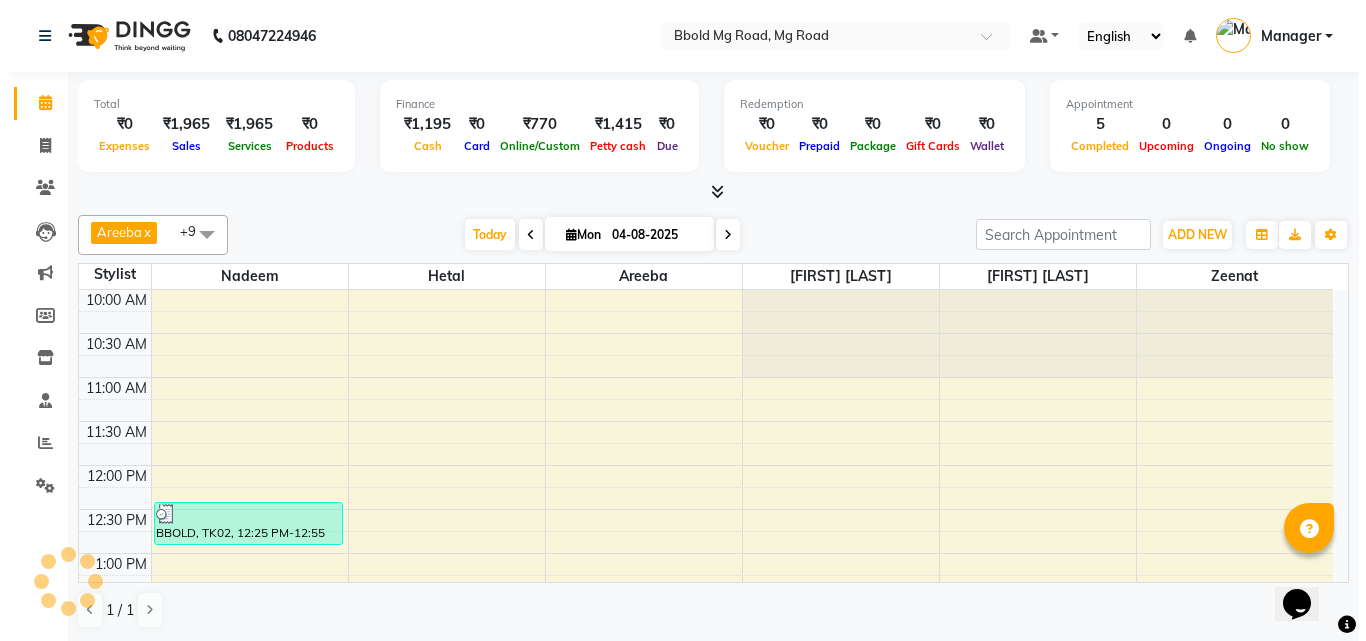 scroll, scrollTop: 0, scrollLeft: 0, axis: both 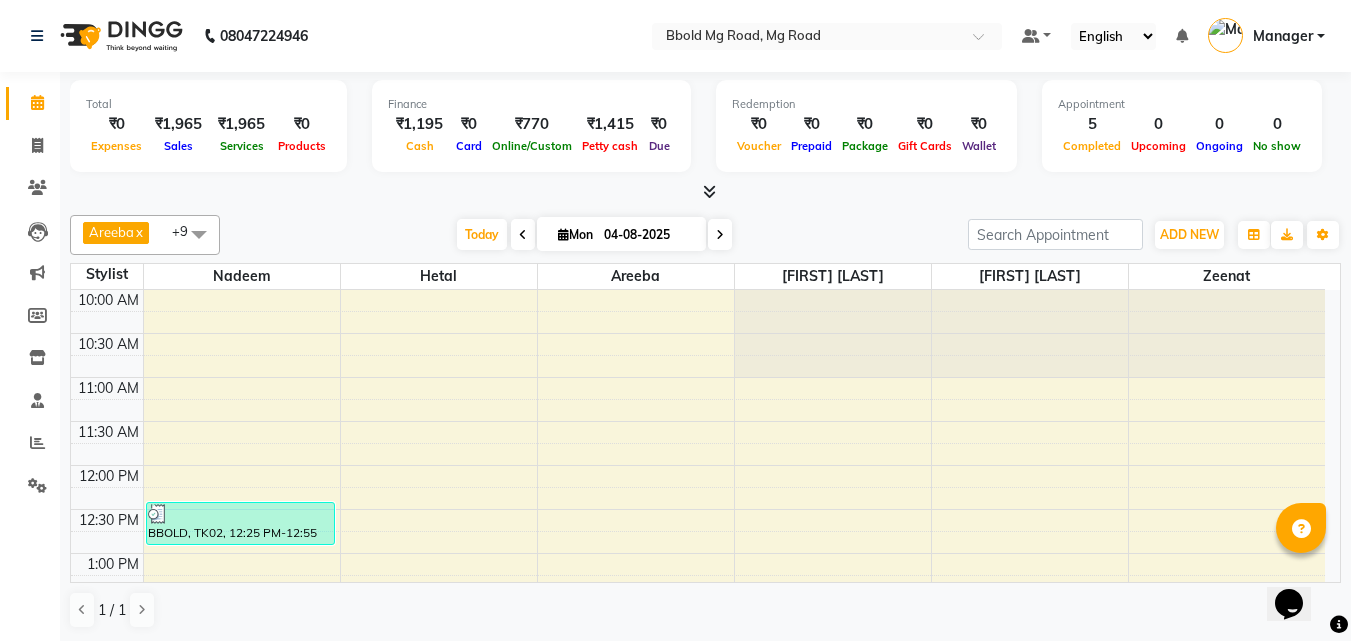 click on "Manager" at bounding box center [1283, 36] 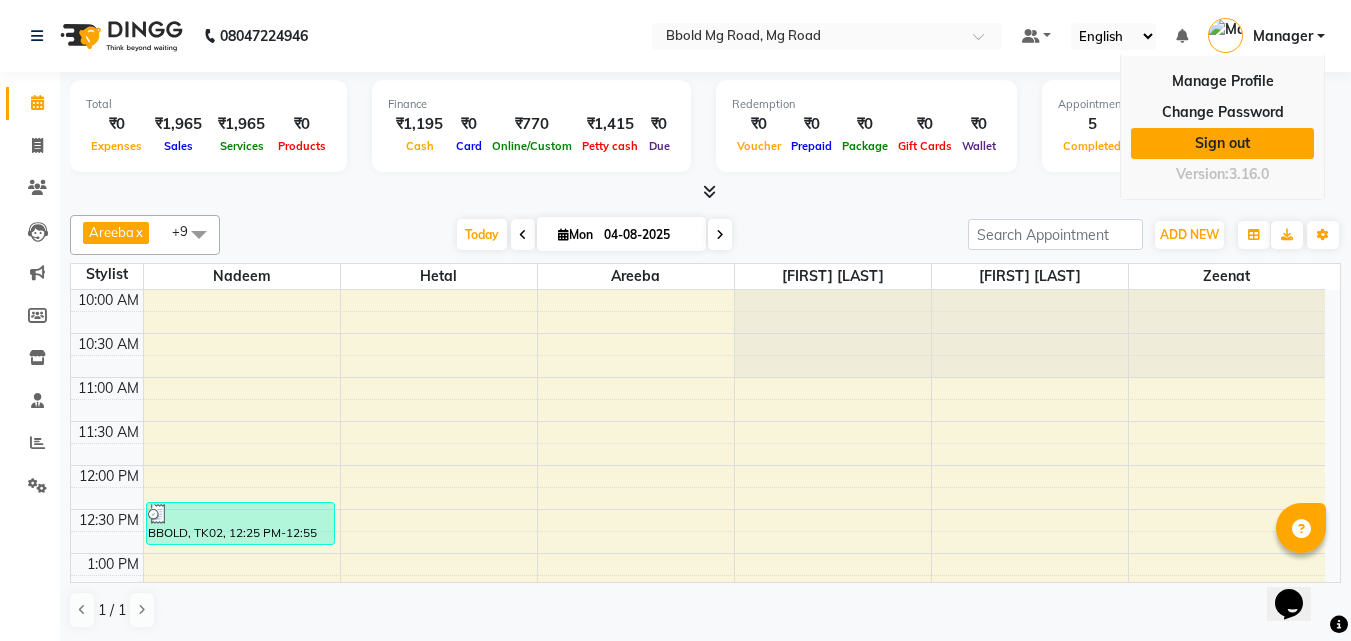 click on "Sign out" at bounding box center [1222, 143] 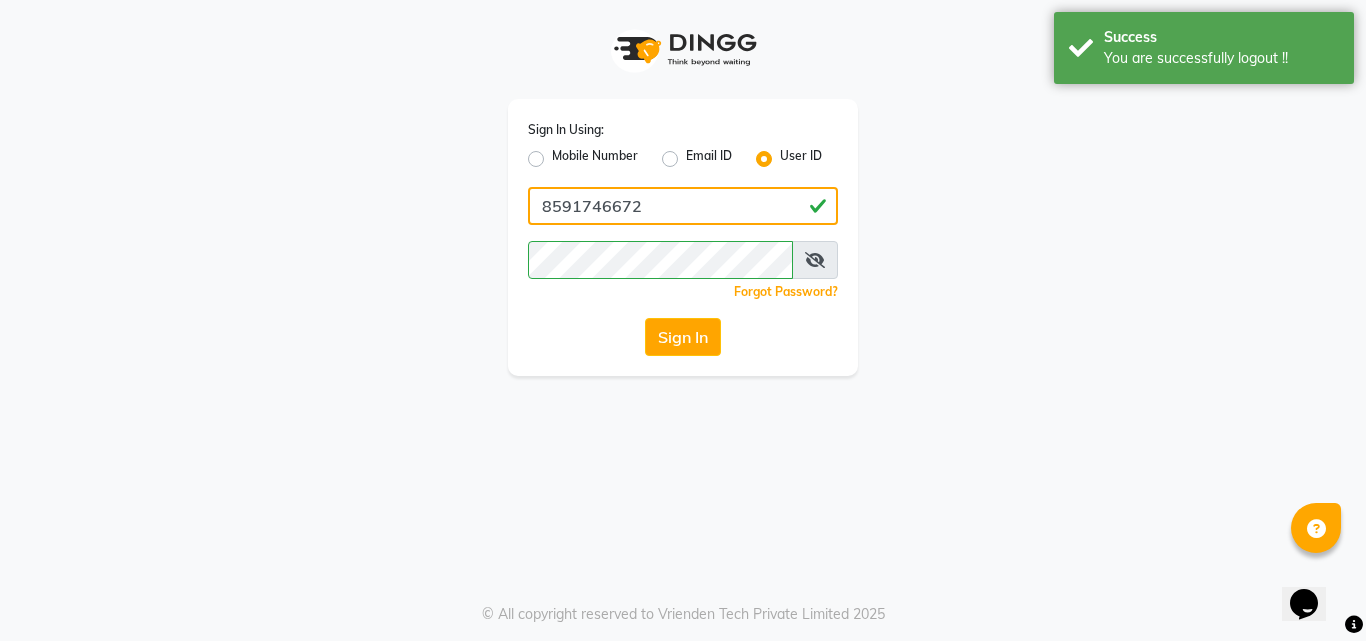 click on "8591746672" 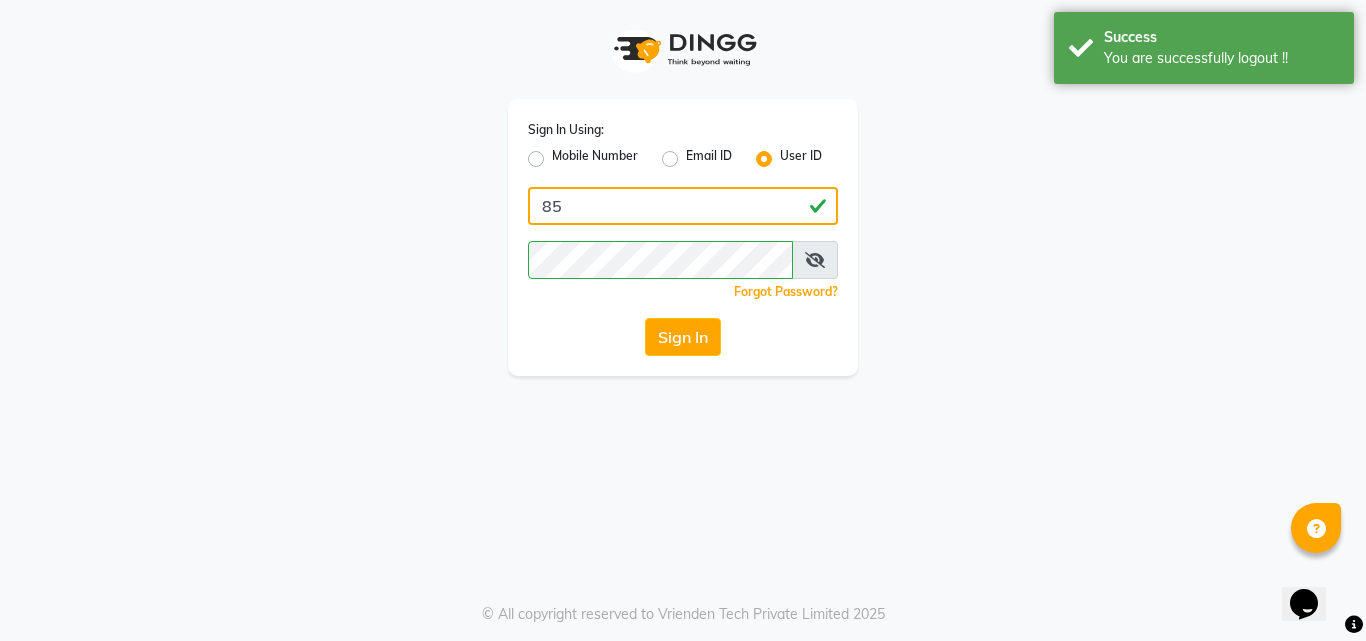 type on "8" 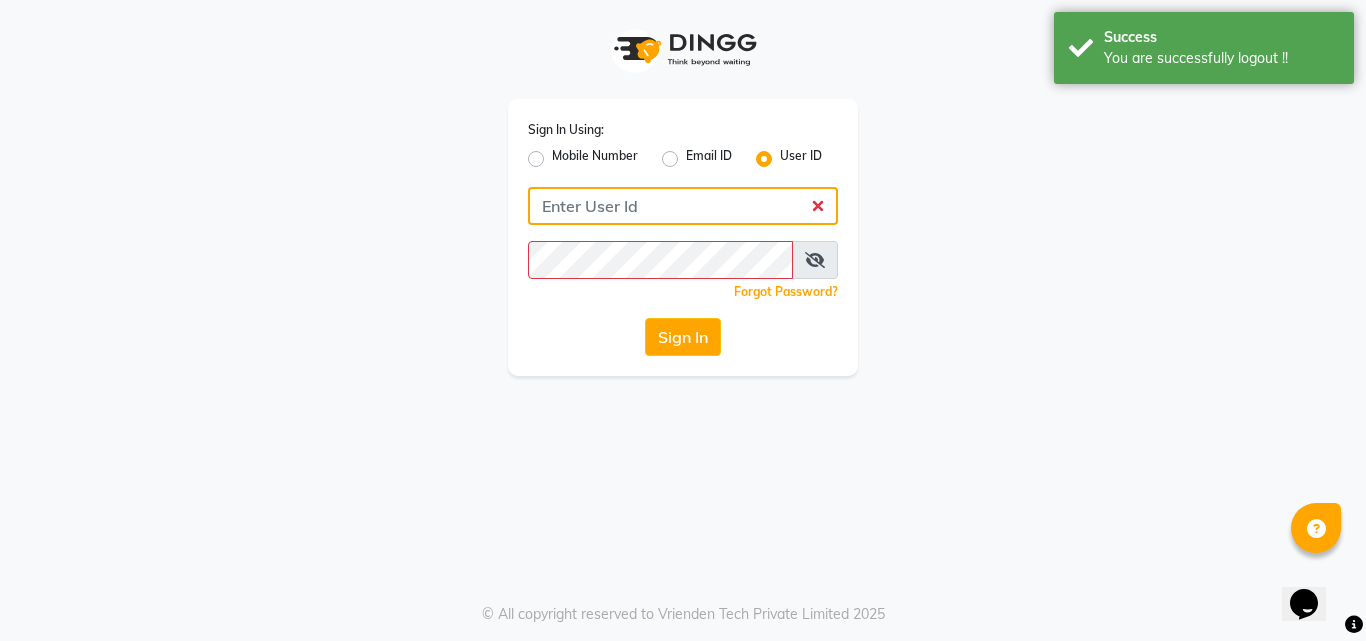 click 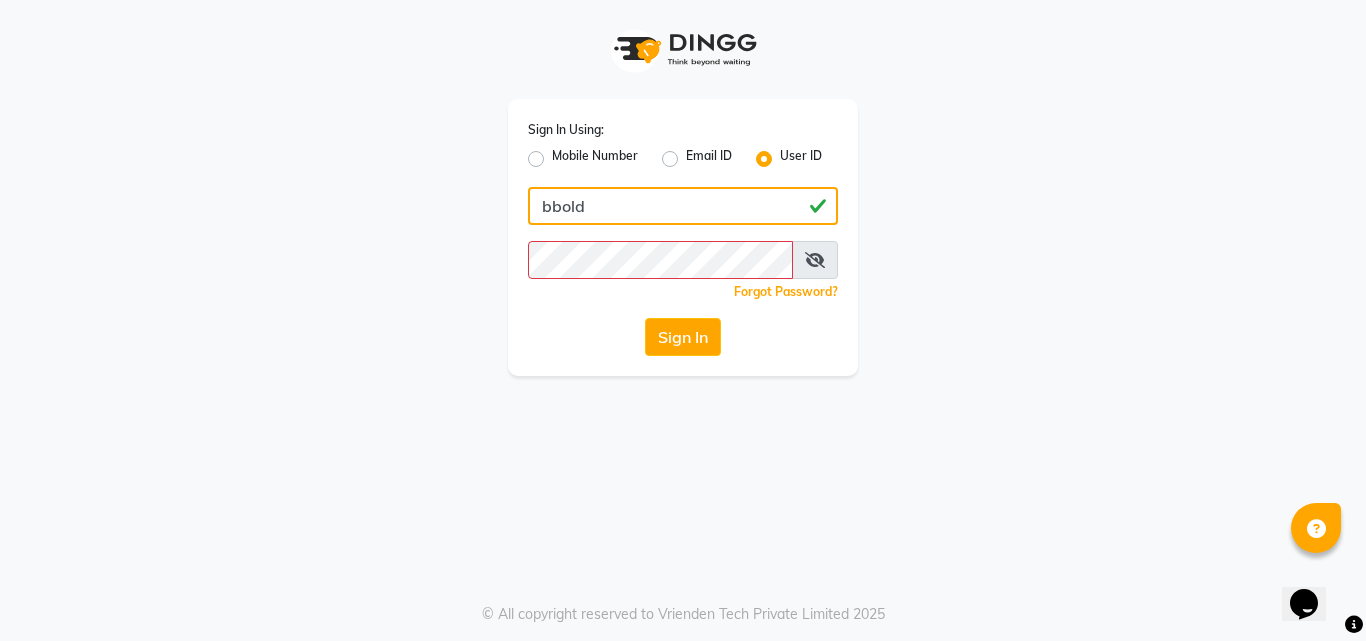 type on "bbold" 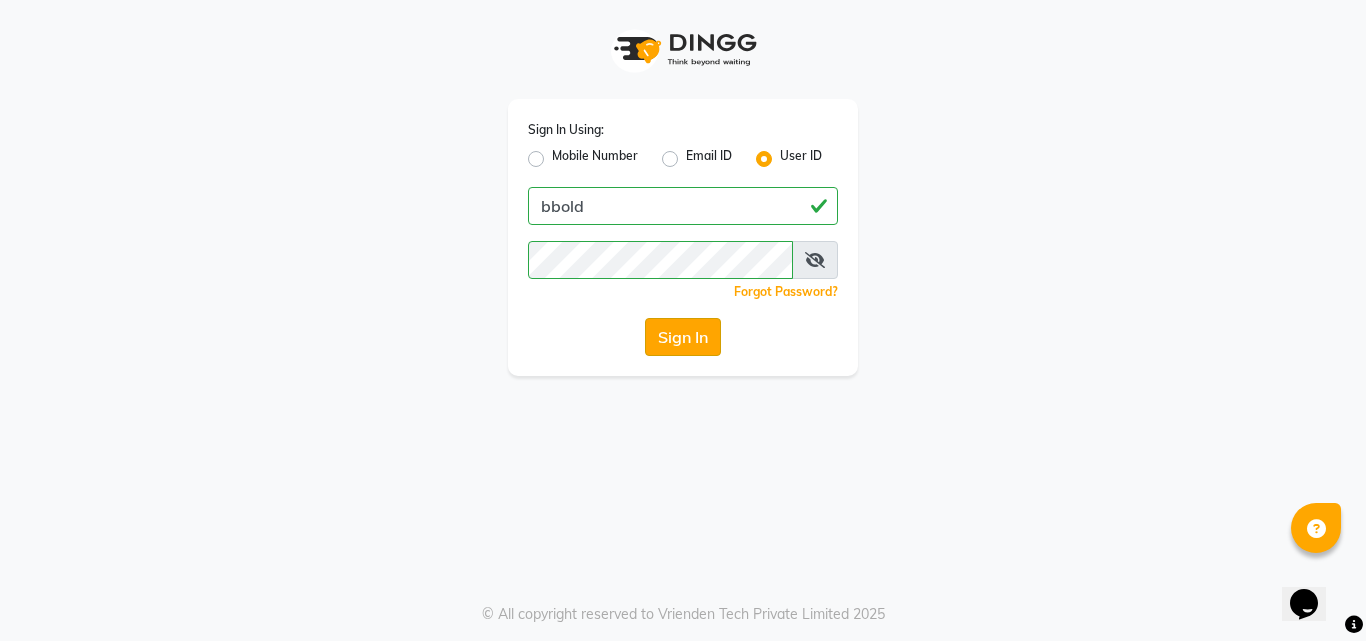 click on "Sign In" 